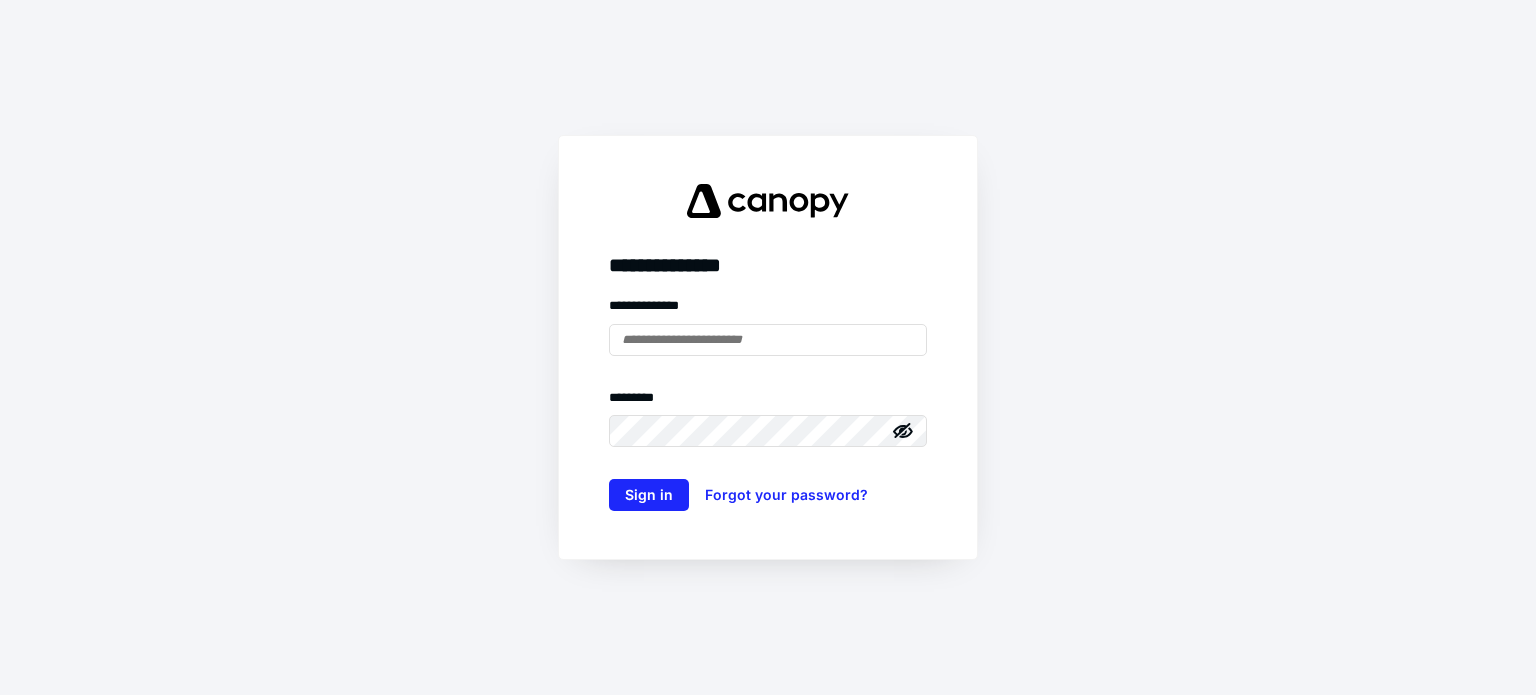 scroll, scrollTop: 0, scrollLeft: 0, axis: both 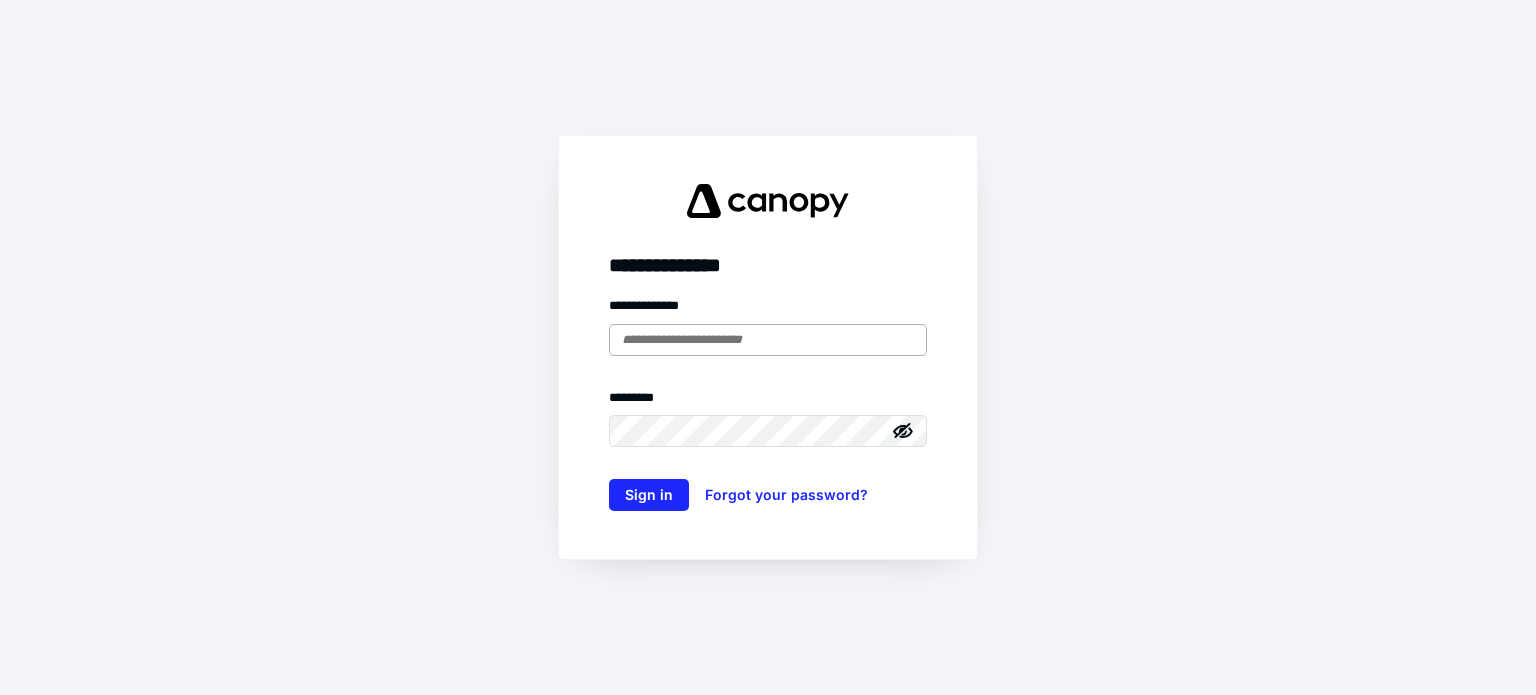 click at bounding box center [768, 340] 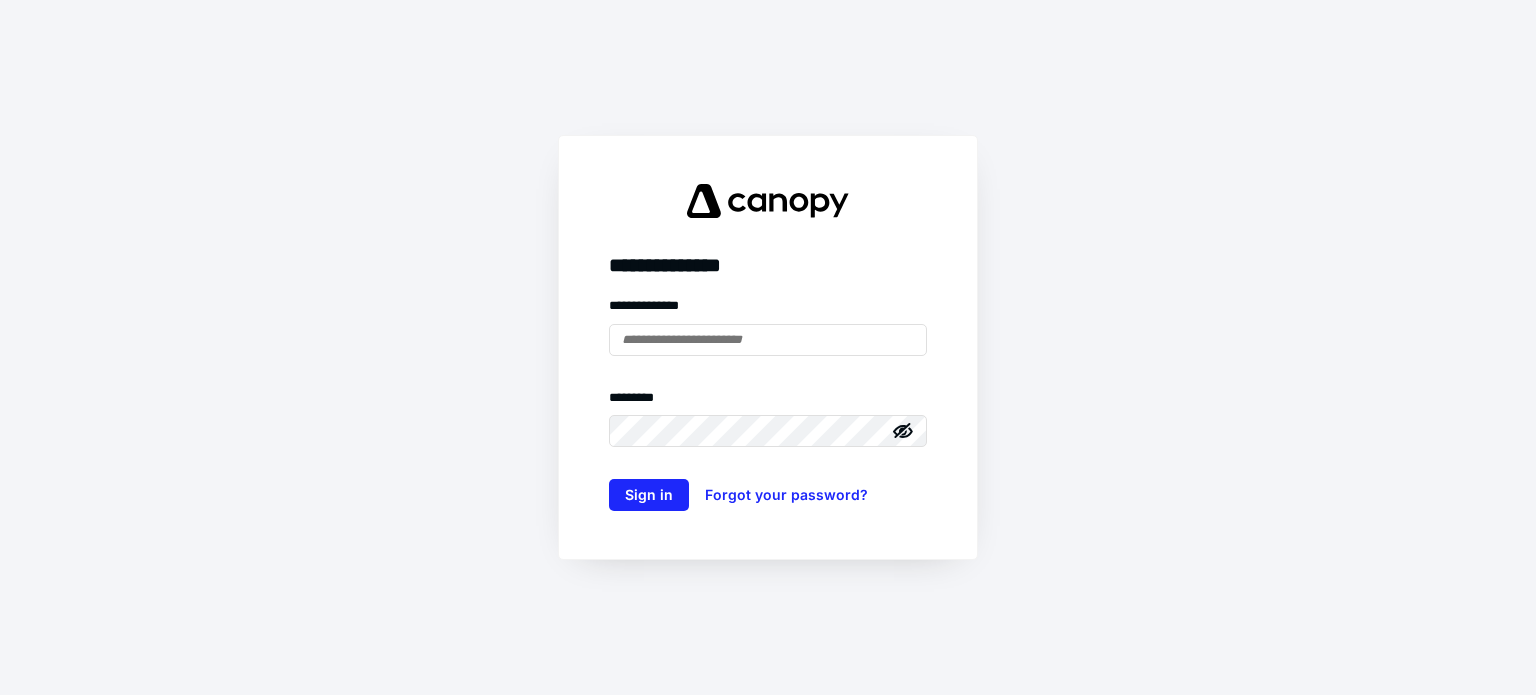 type on "**********" 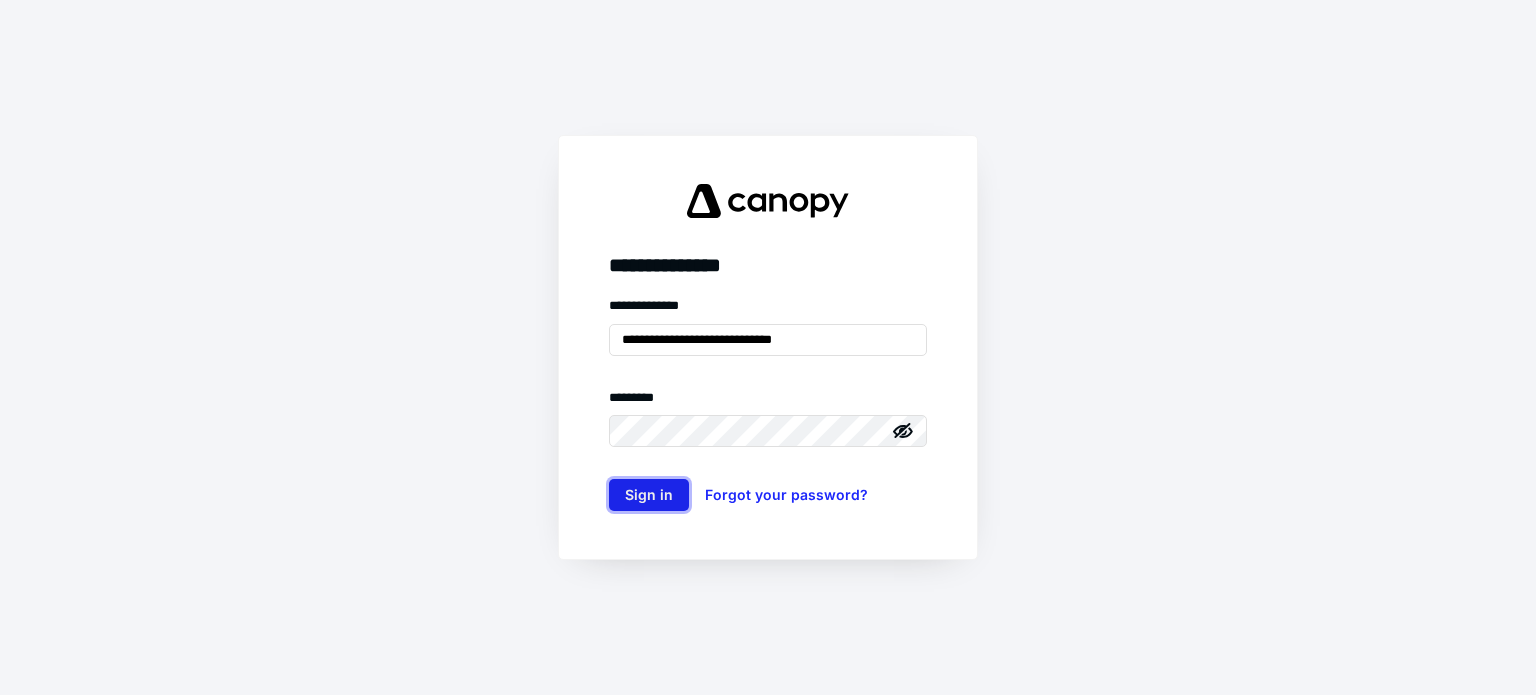 click on "Sign in" at bounding box center (649, 495) 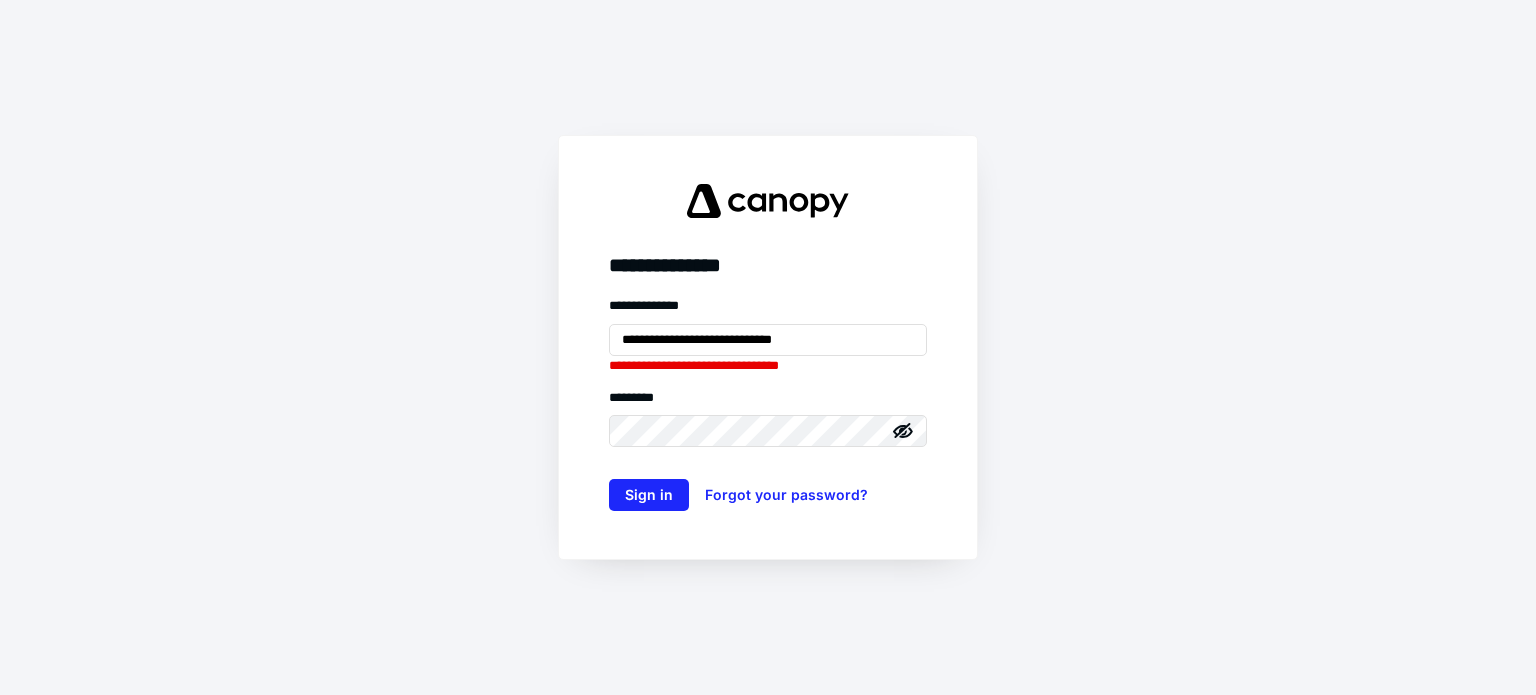 click 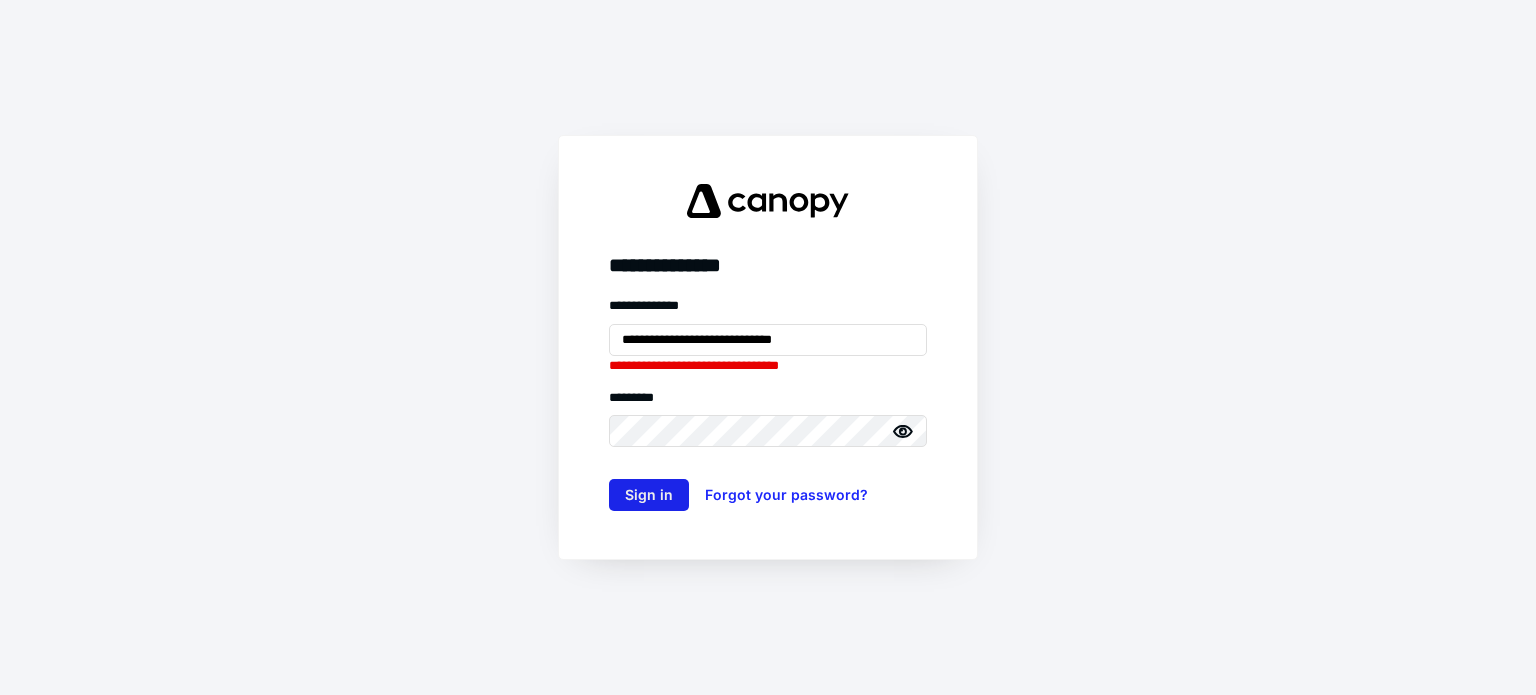 click on "Sign in" at bounding box center [649, 495] 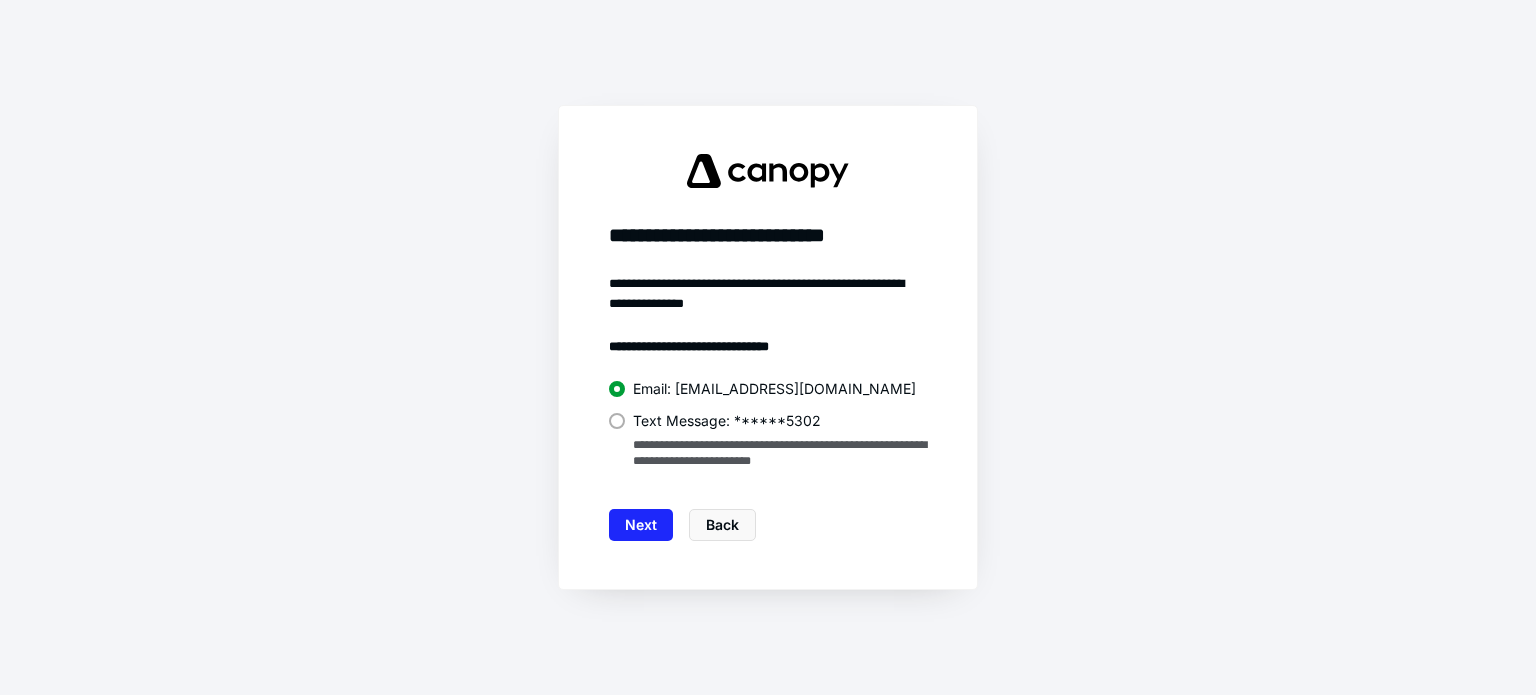 click at bounding box center [617, 421] 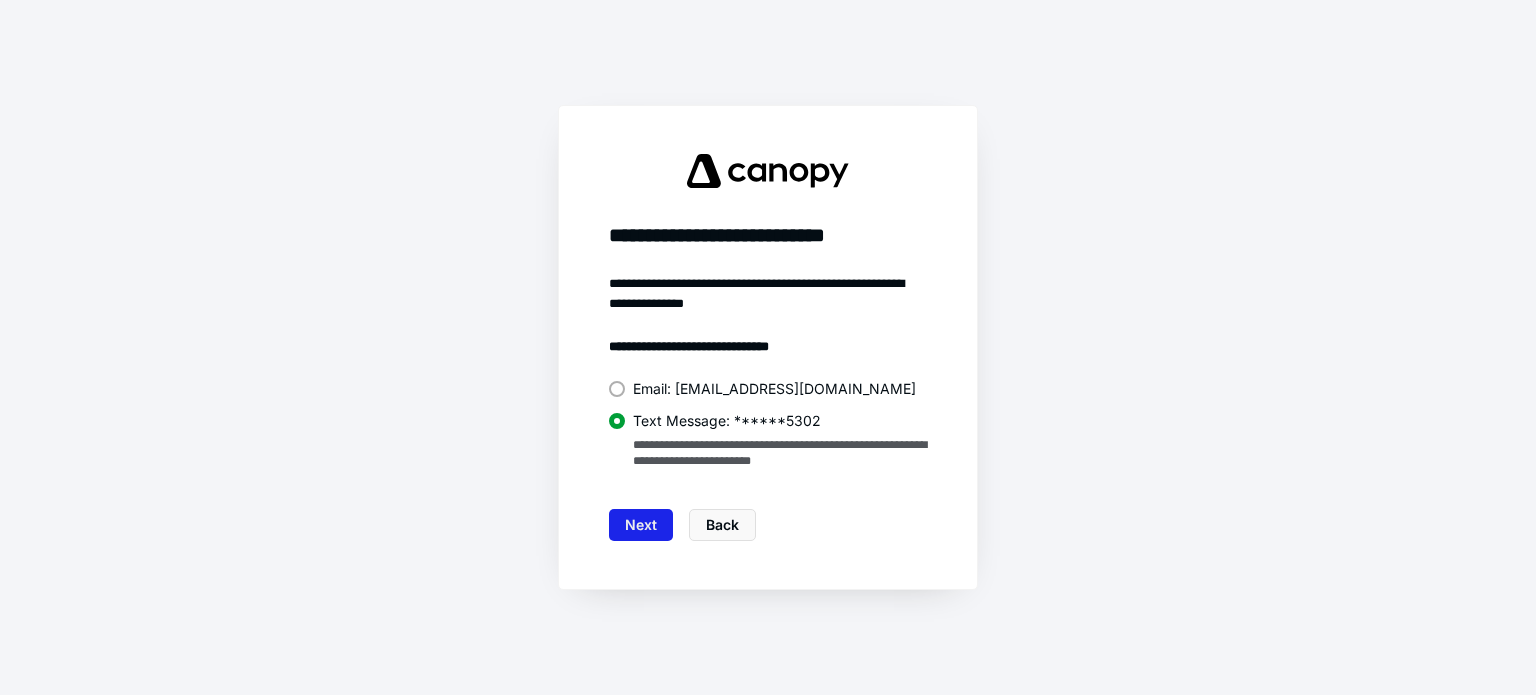click on "Next" at bounding box center [641, 525] 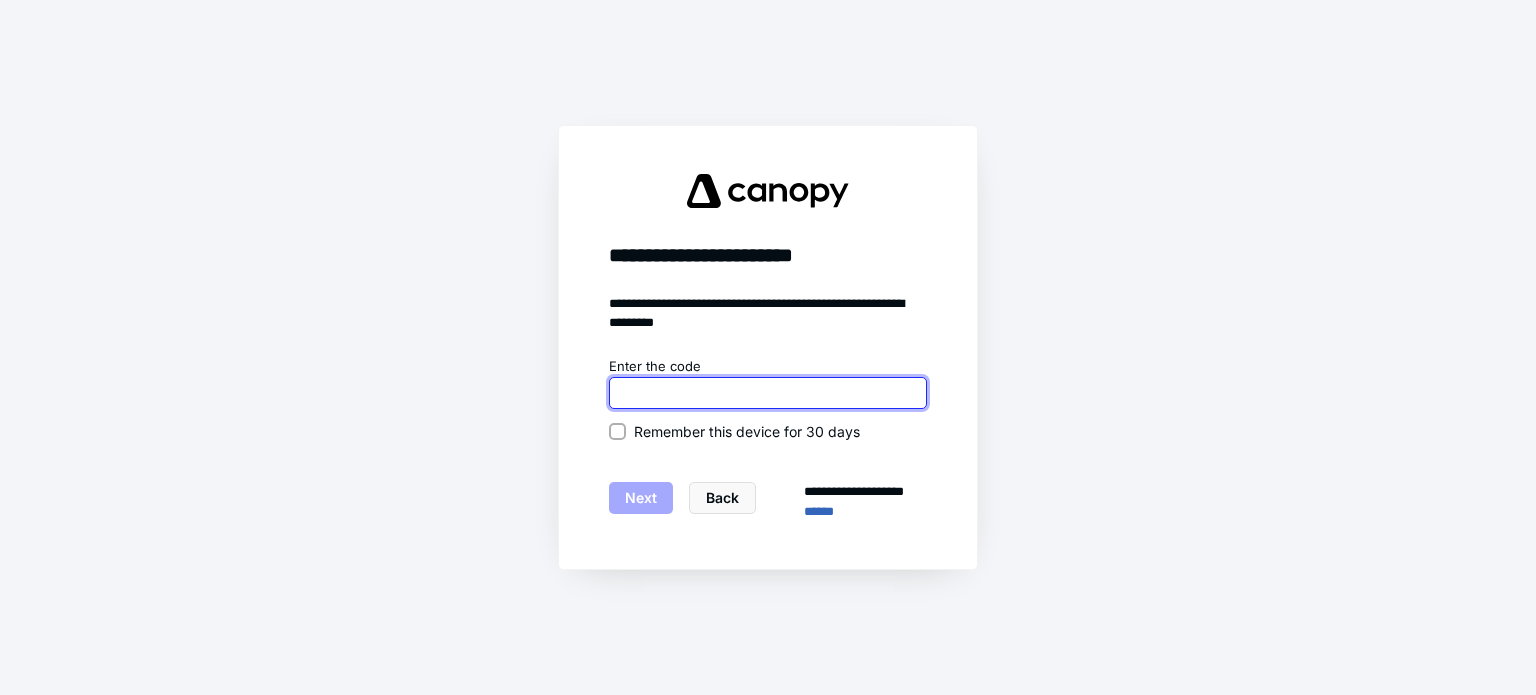 click at bounding box center (768, 393) 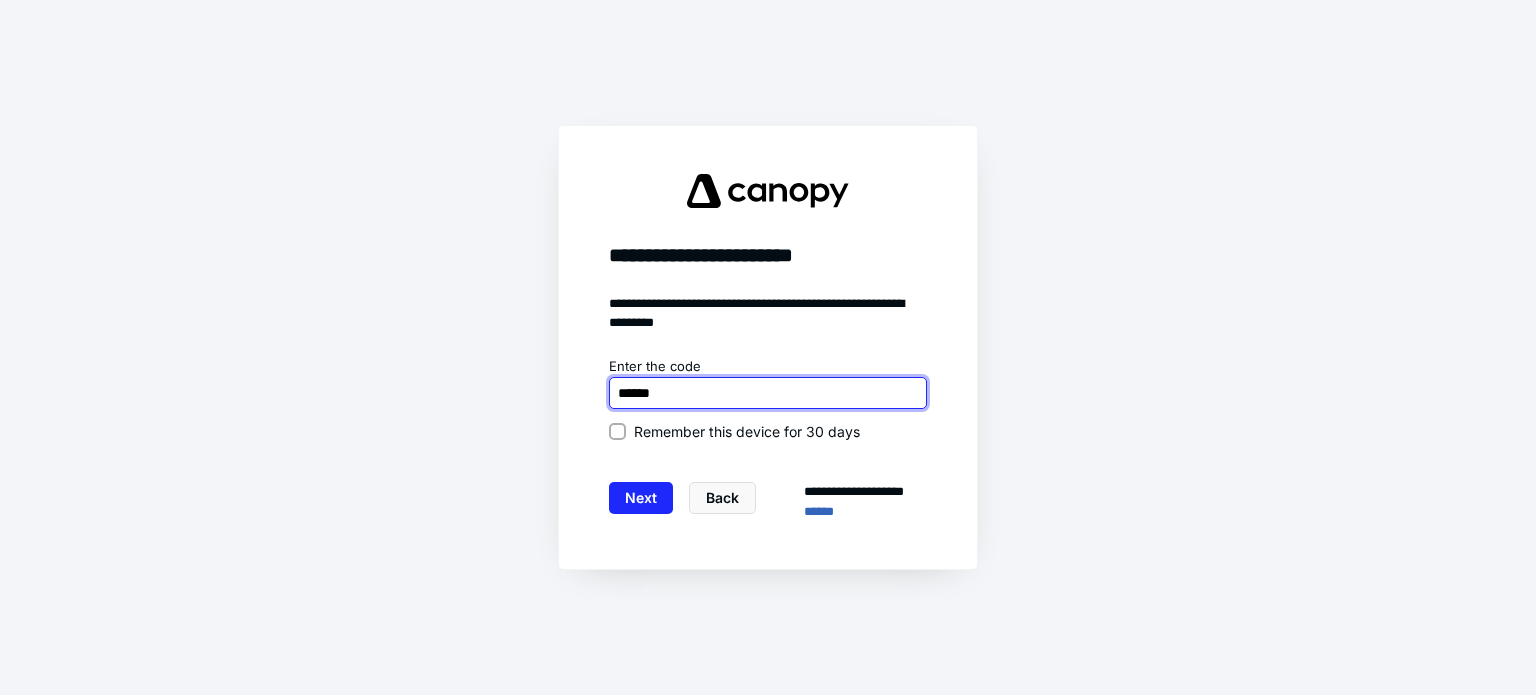 type on "******" 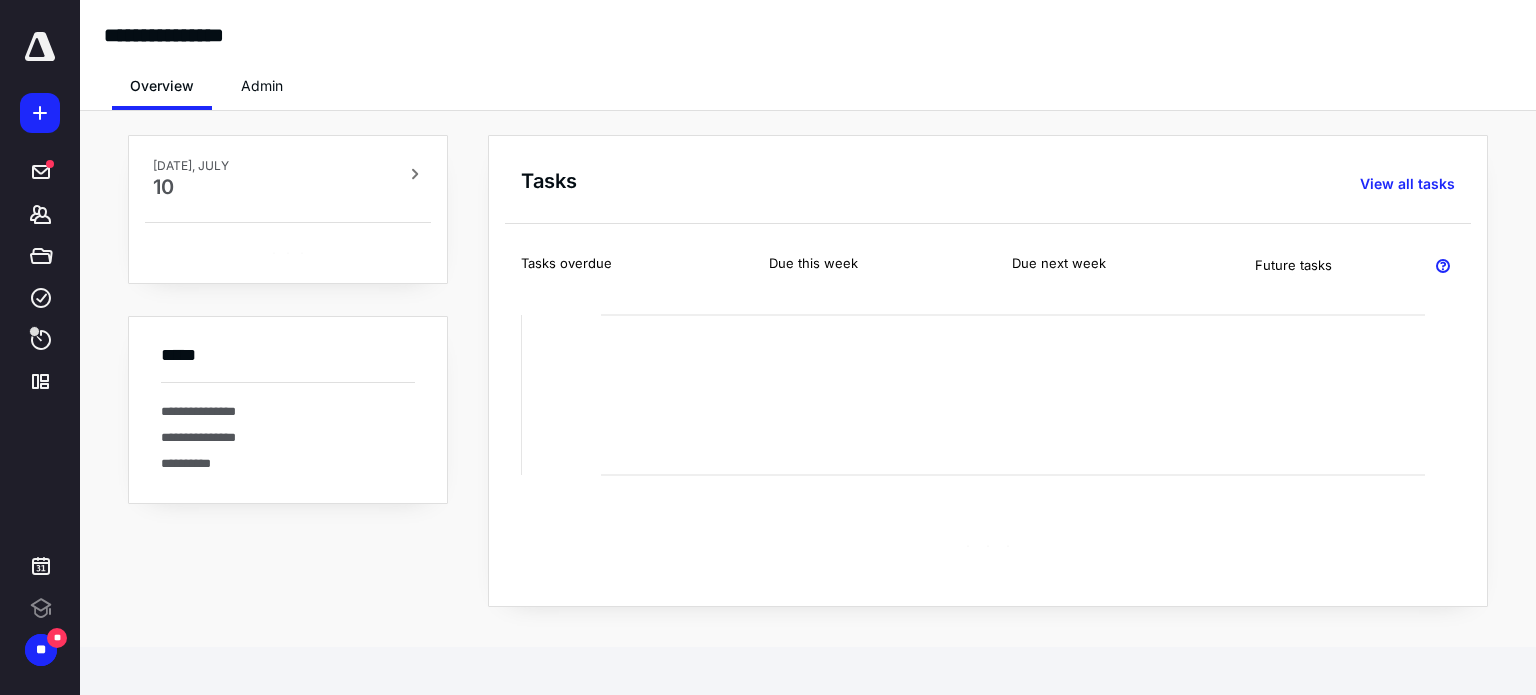 scroll, scrollTop: 0, scrollLeft: 0, axis: both 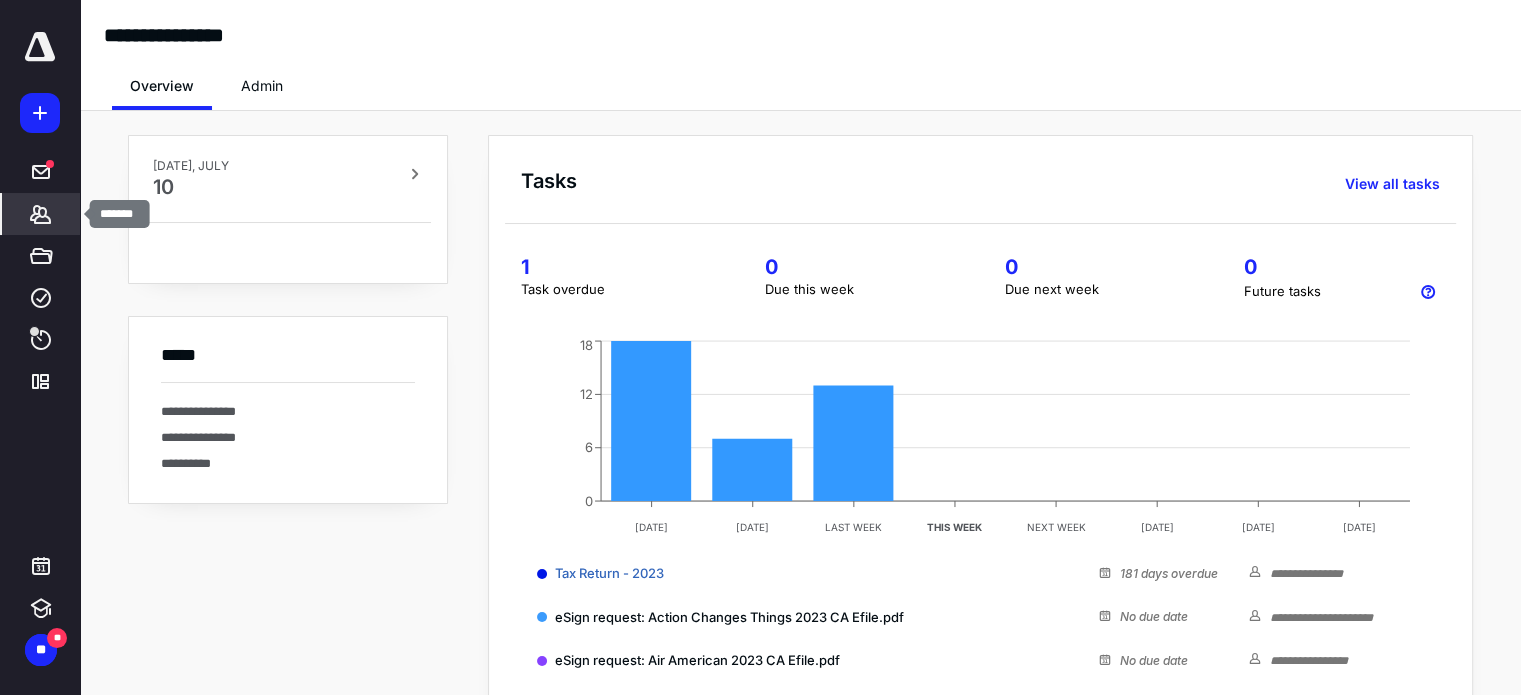 click 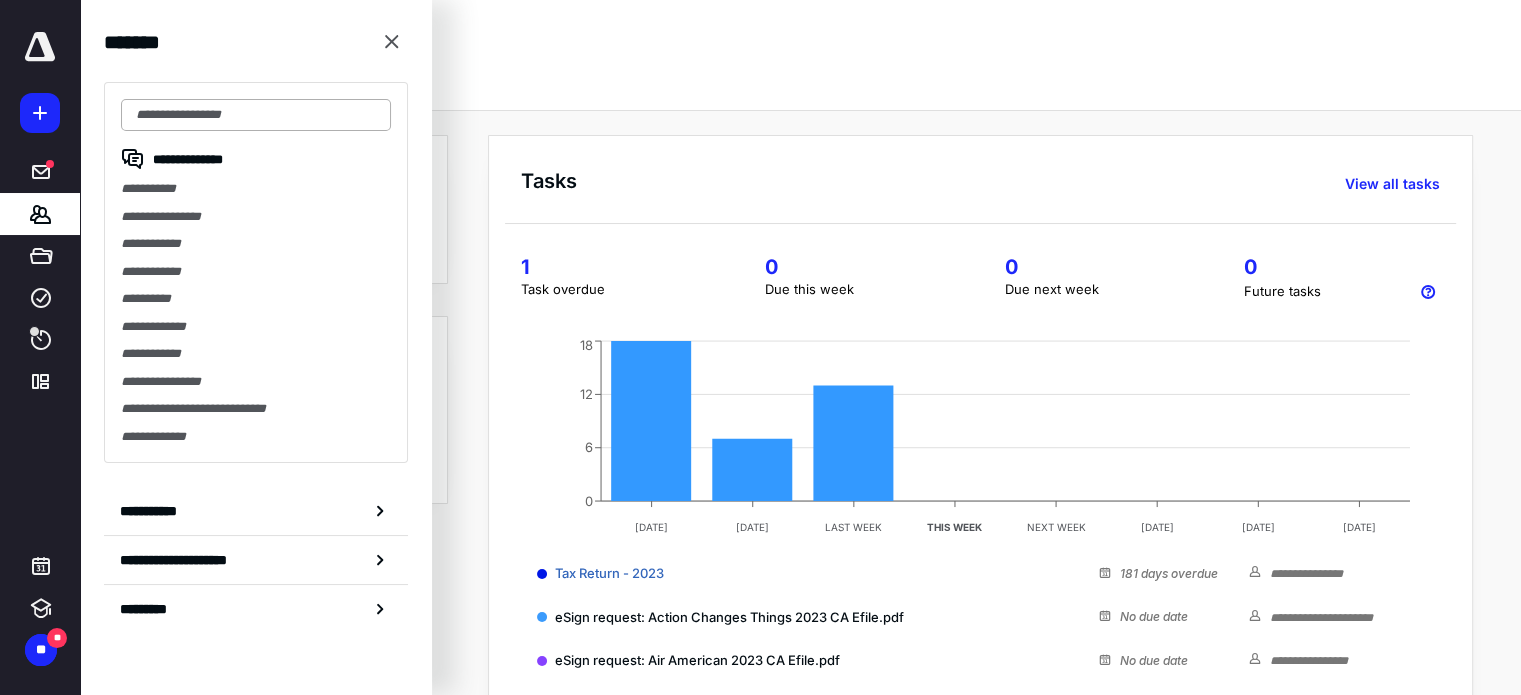 click at bounding box center [256, 115] 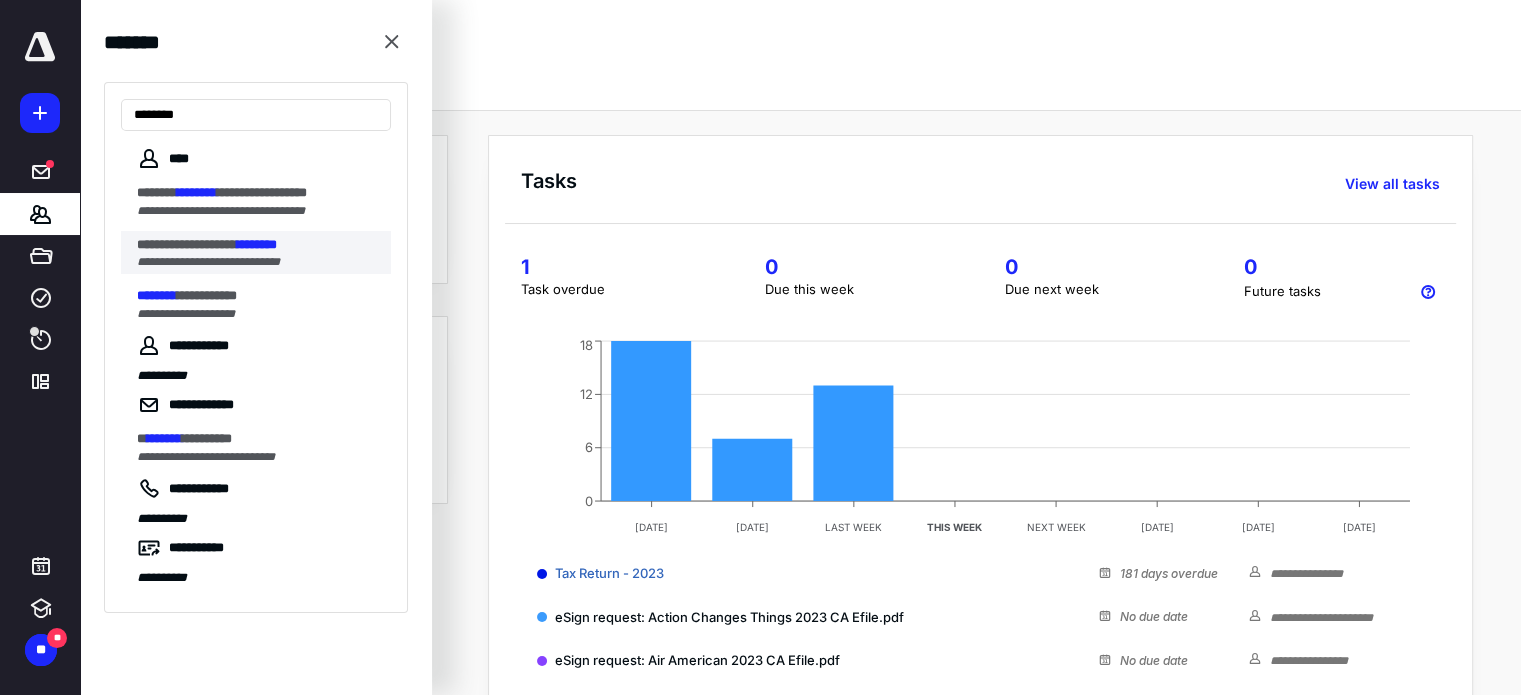 type on "********" 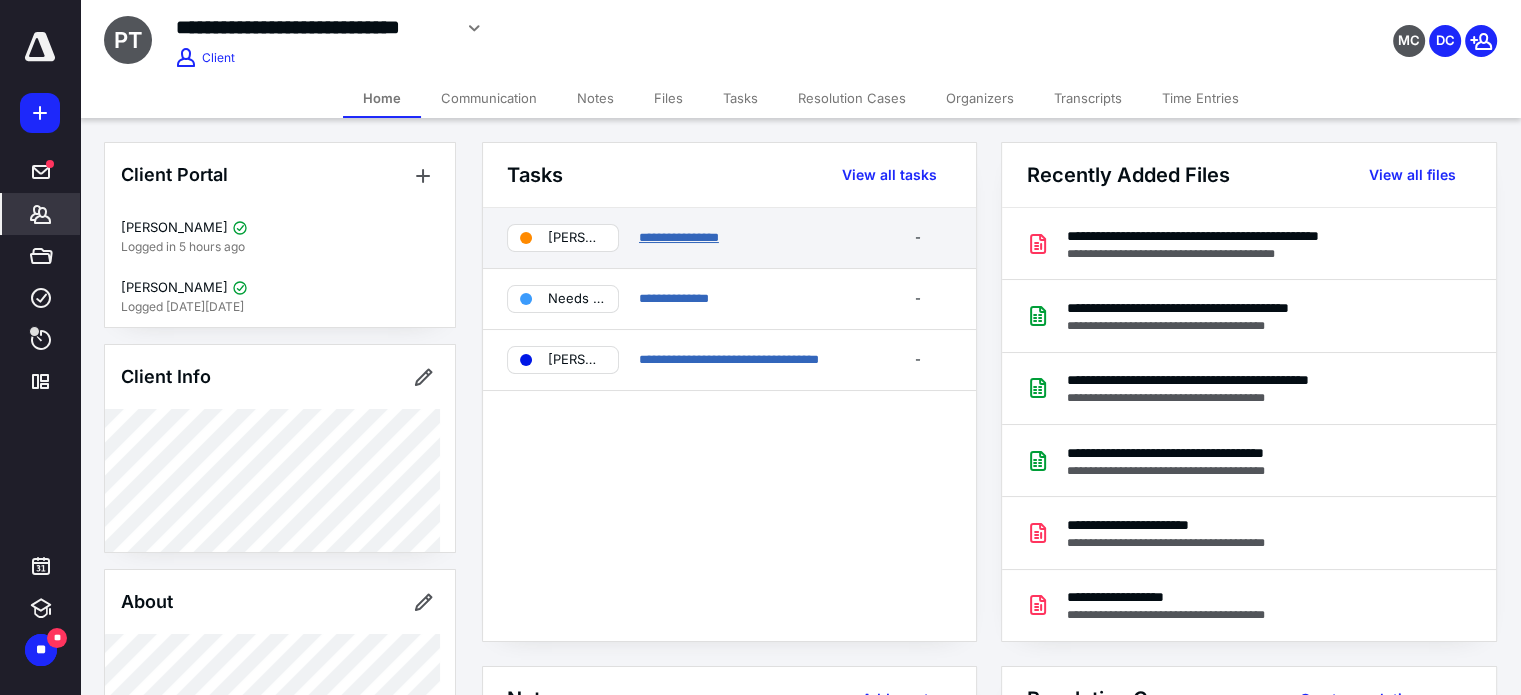 click on "**********" at bounding box center [679, 237] 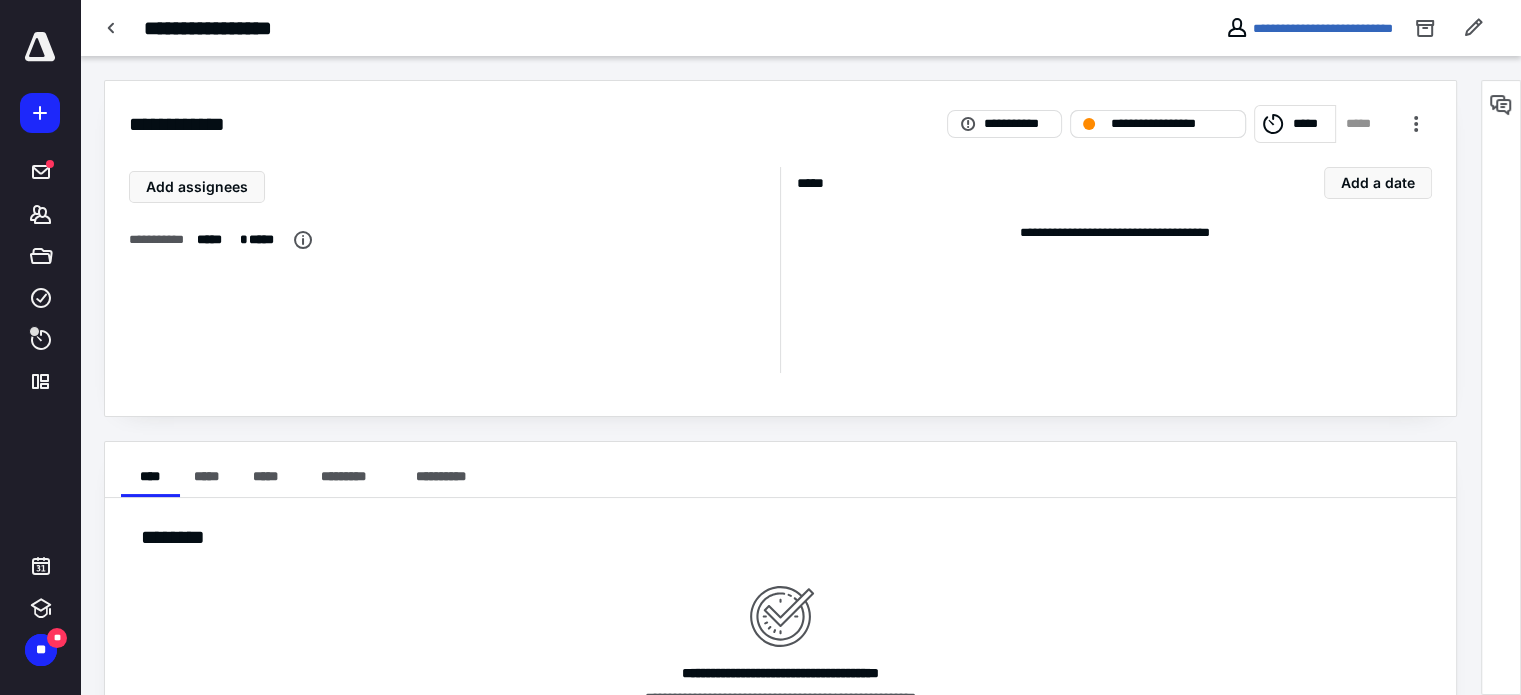 click on "**********" at bounding box center (1172, 124) 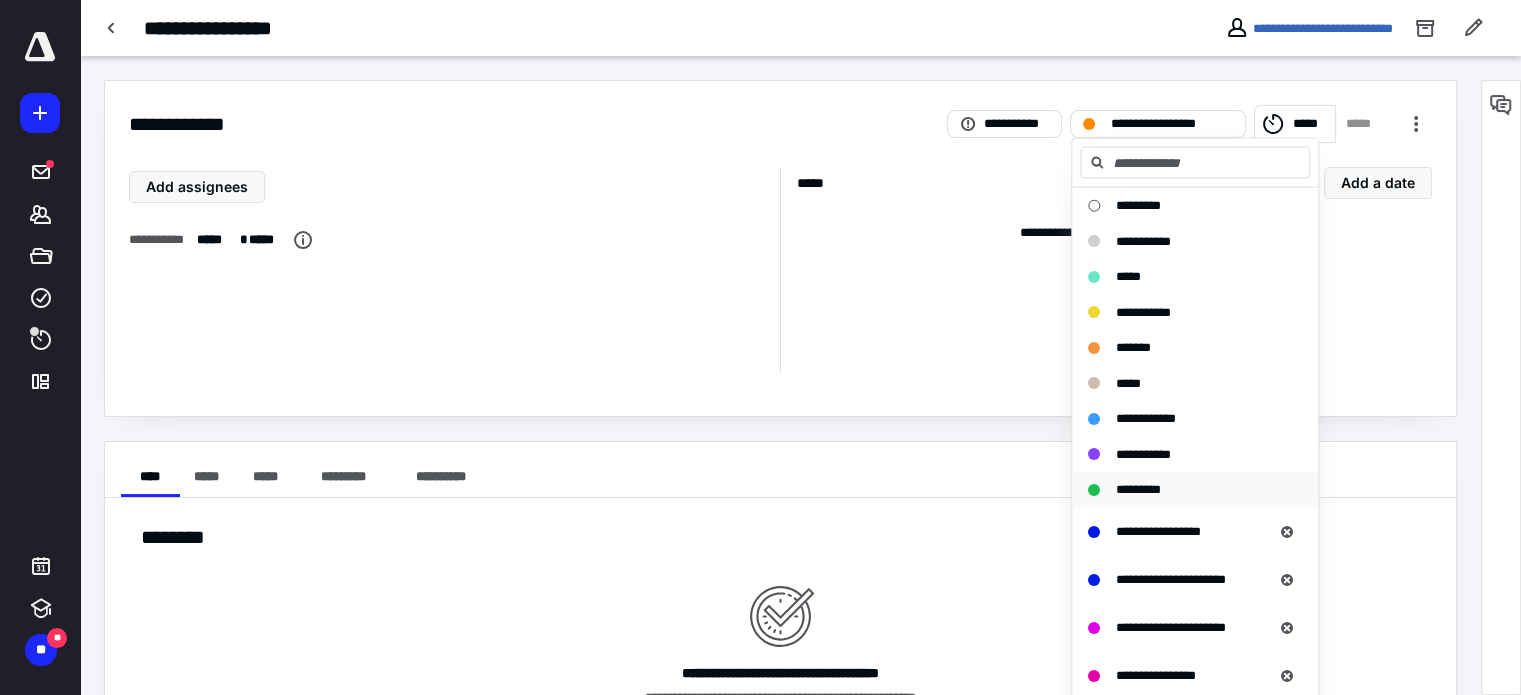 click on "*********" at bounding box center [1138, 489] 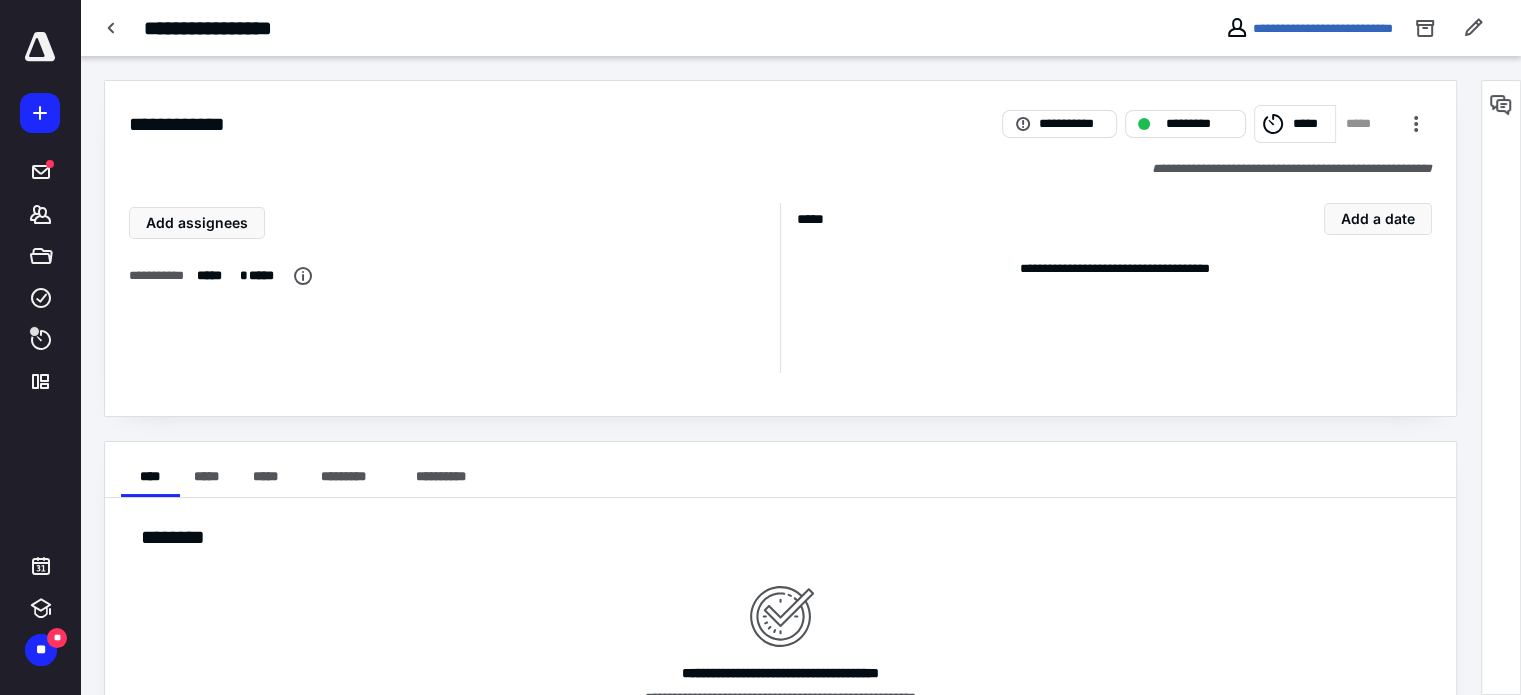 click at bounding box center [112, 28] 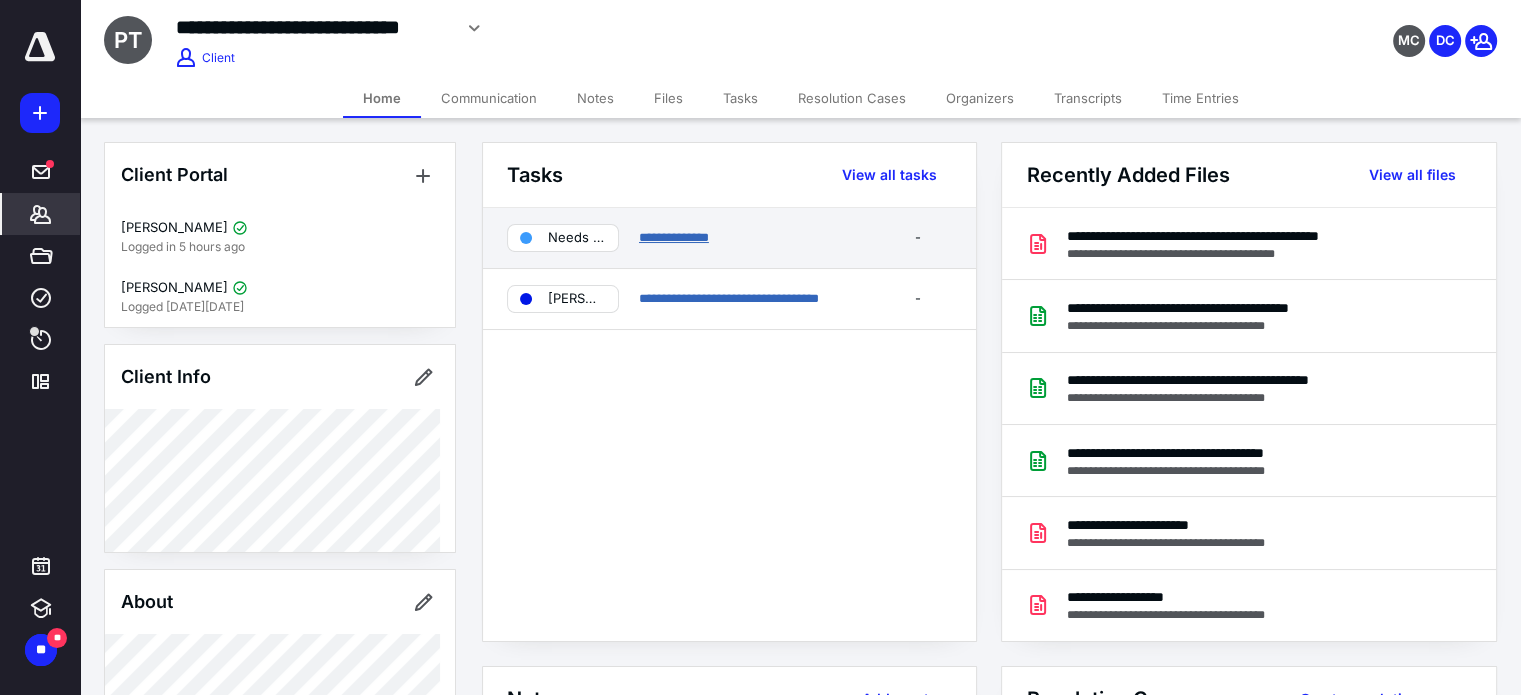 click on "**********" at bounding box center (674, 237) 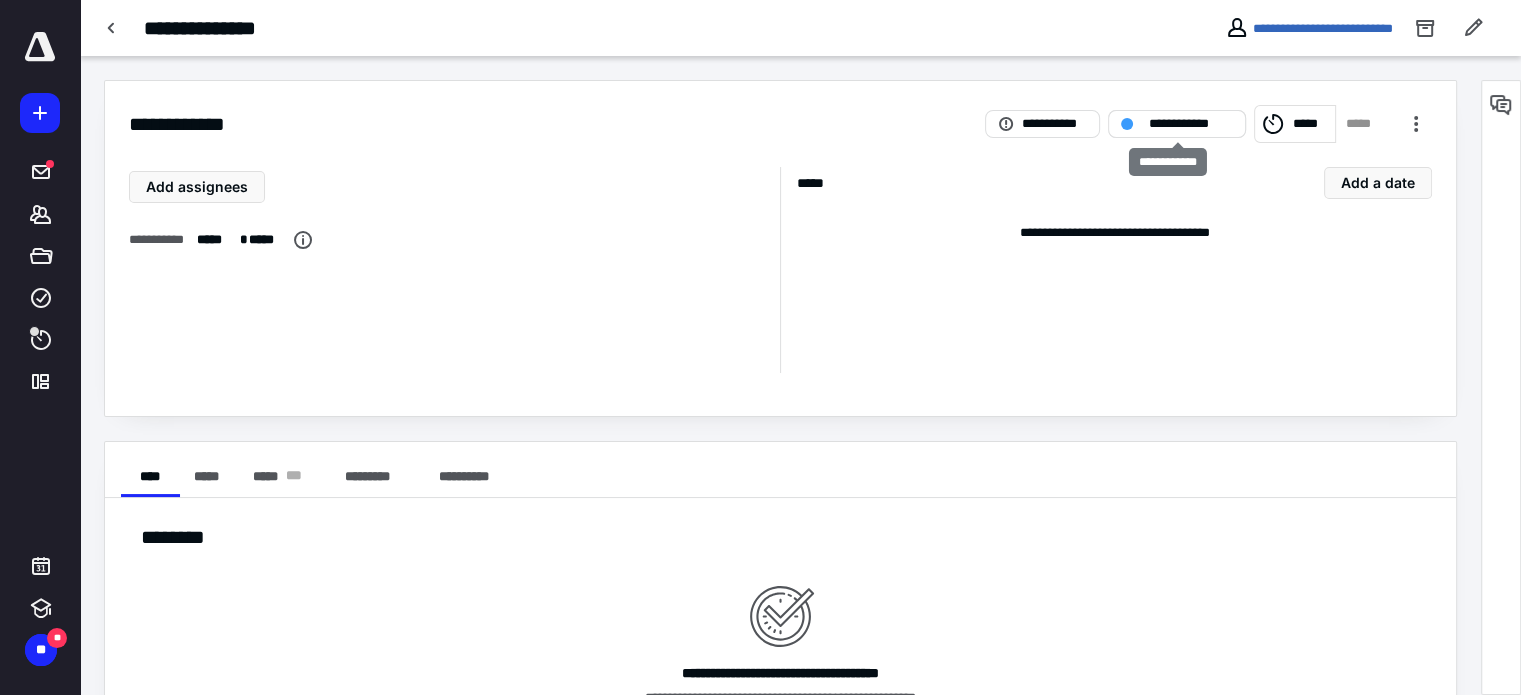 click on "**********" at bounding box center (1191, 124) 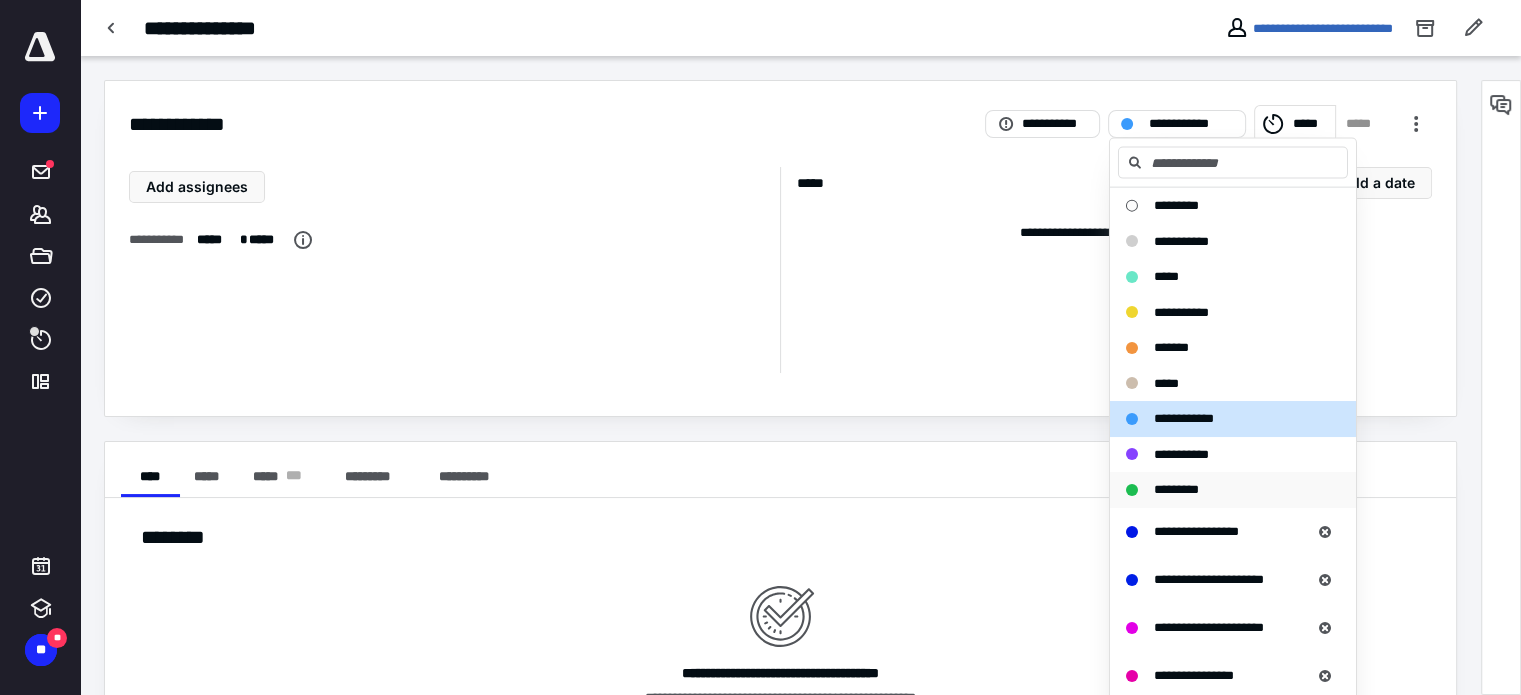 click on "*********" at bounding box center (1176, 489) 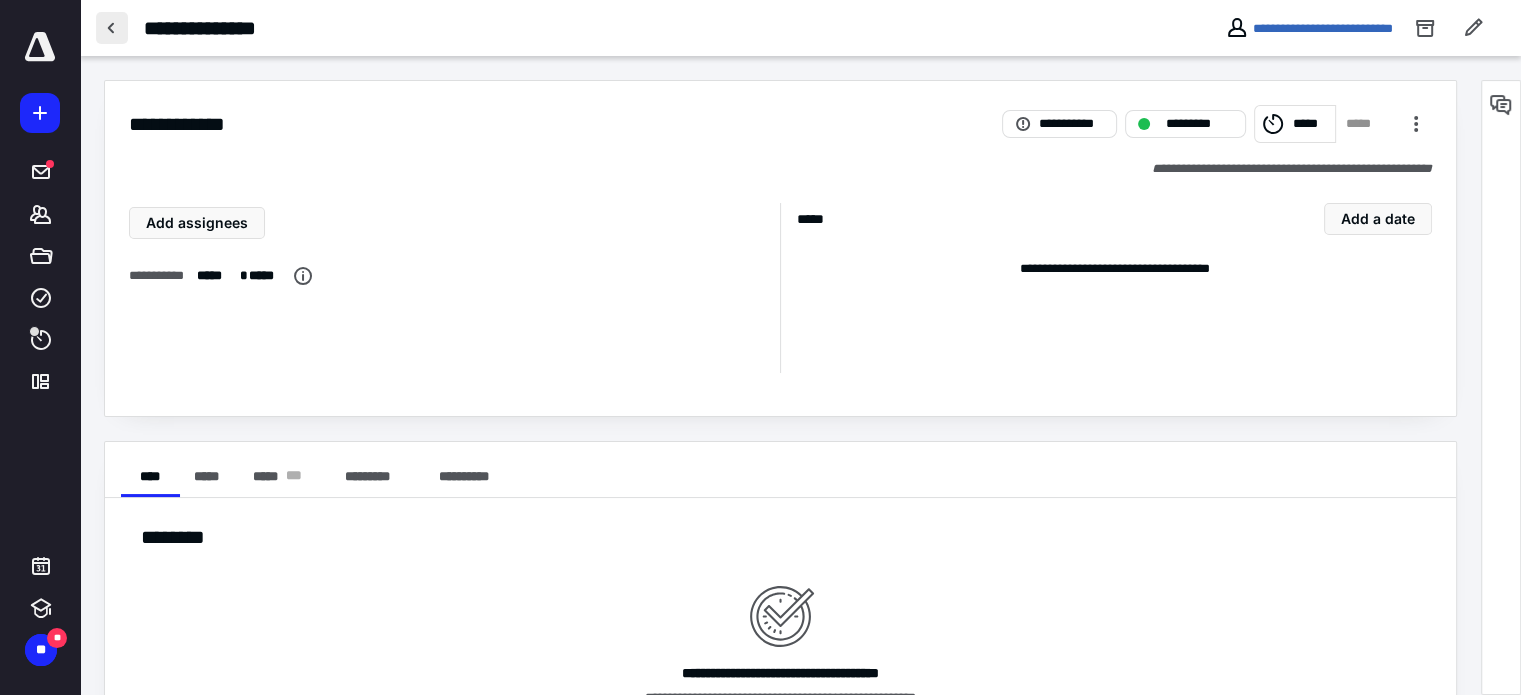 click at bounding box center (112, 28) 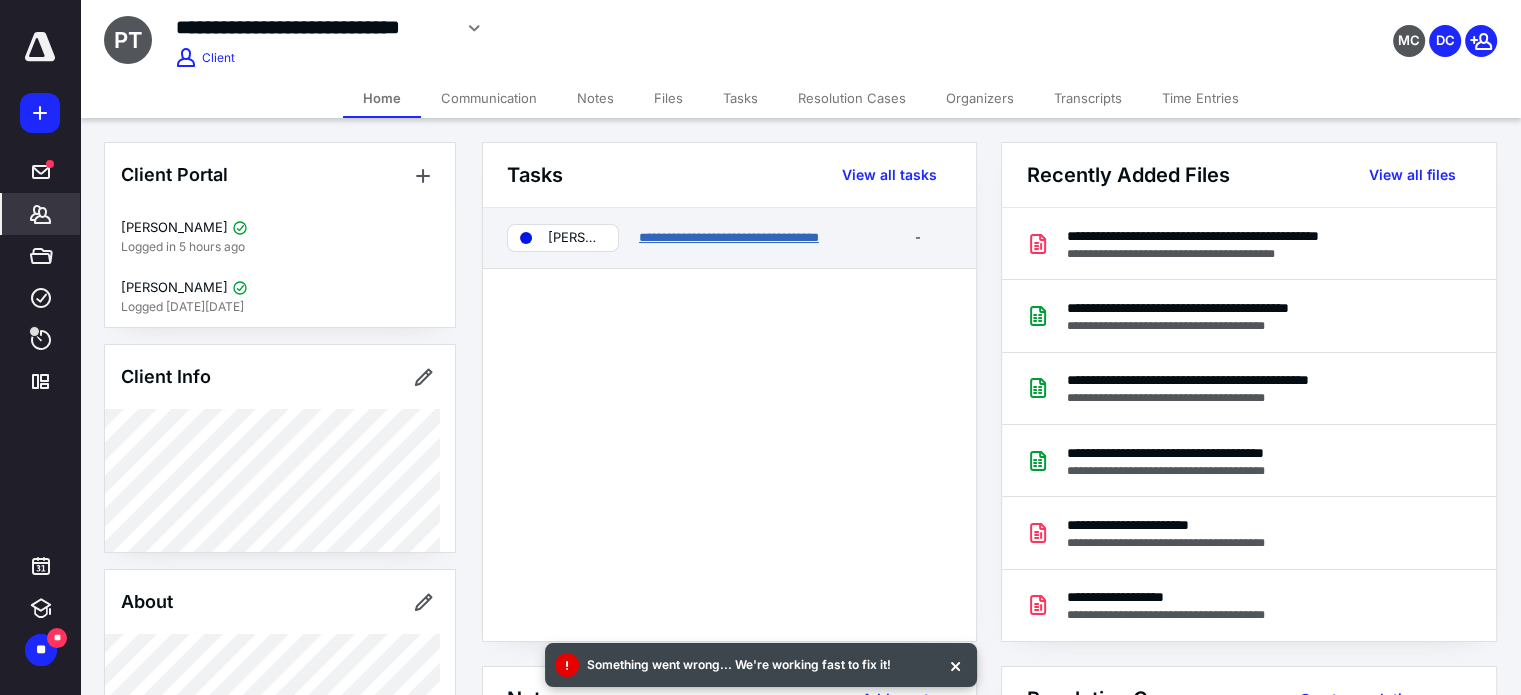 click on "**********" at bounding box center [729, 237] 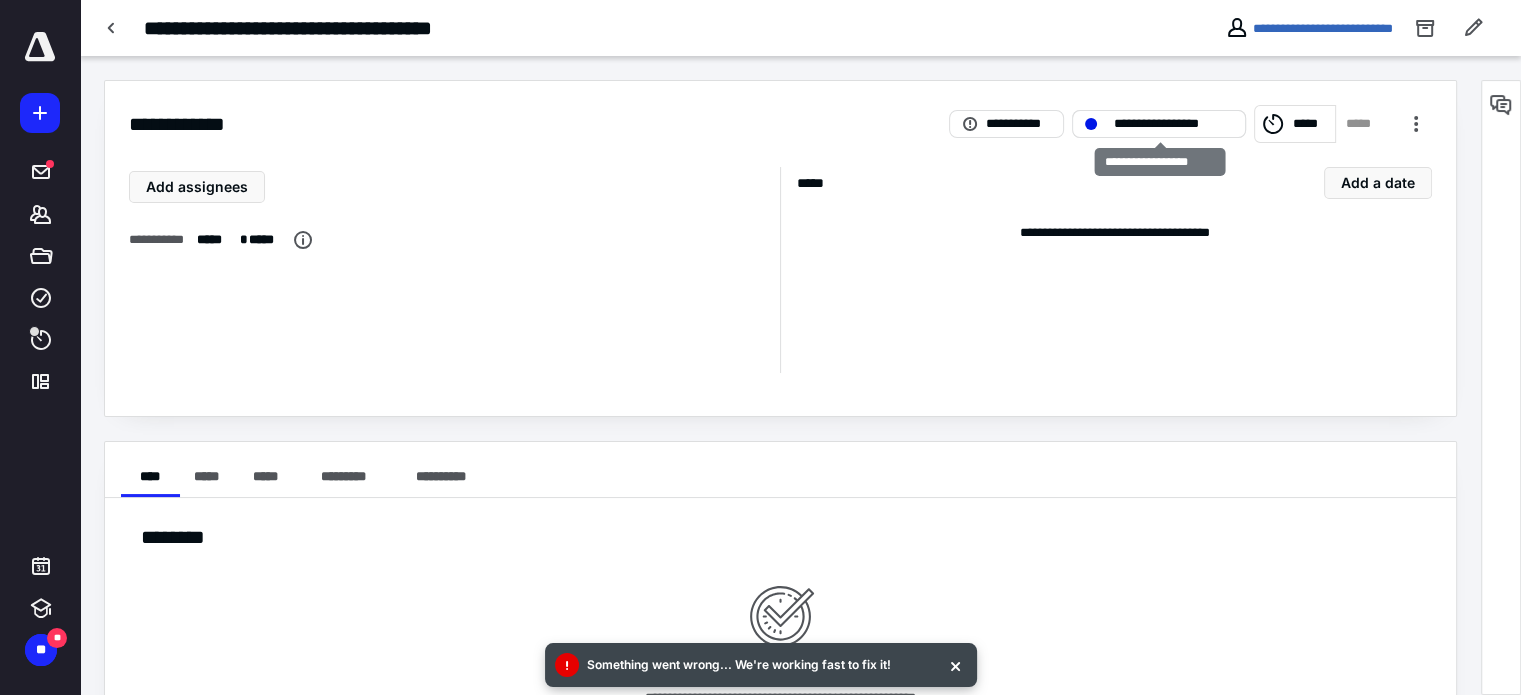 click on "**********" at bounding box center [1173, 124] 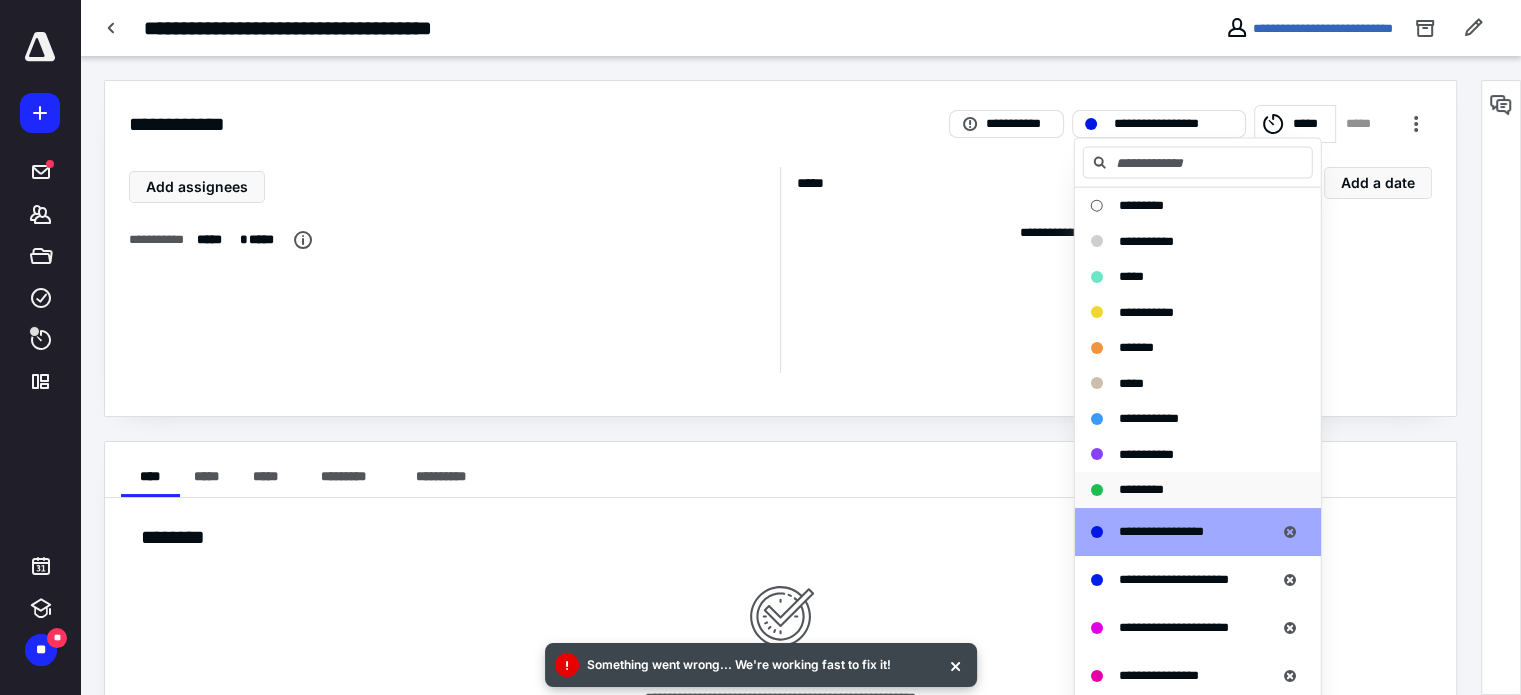 click on "*********" at bounding box center [1186, 490] 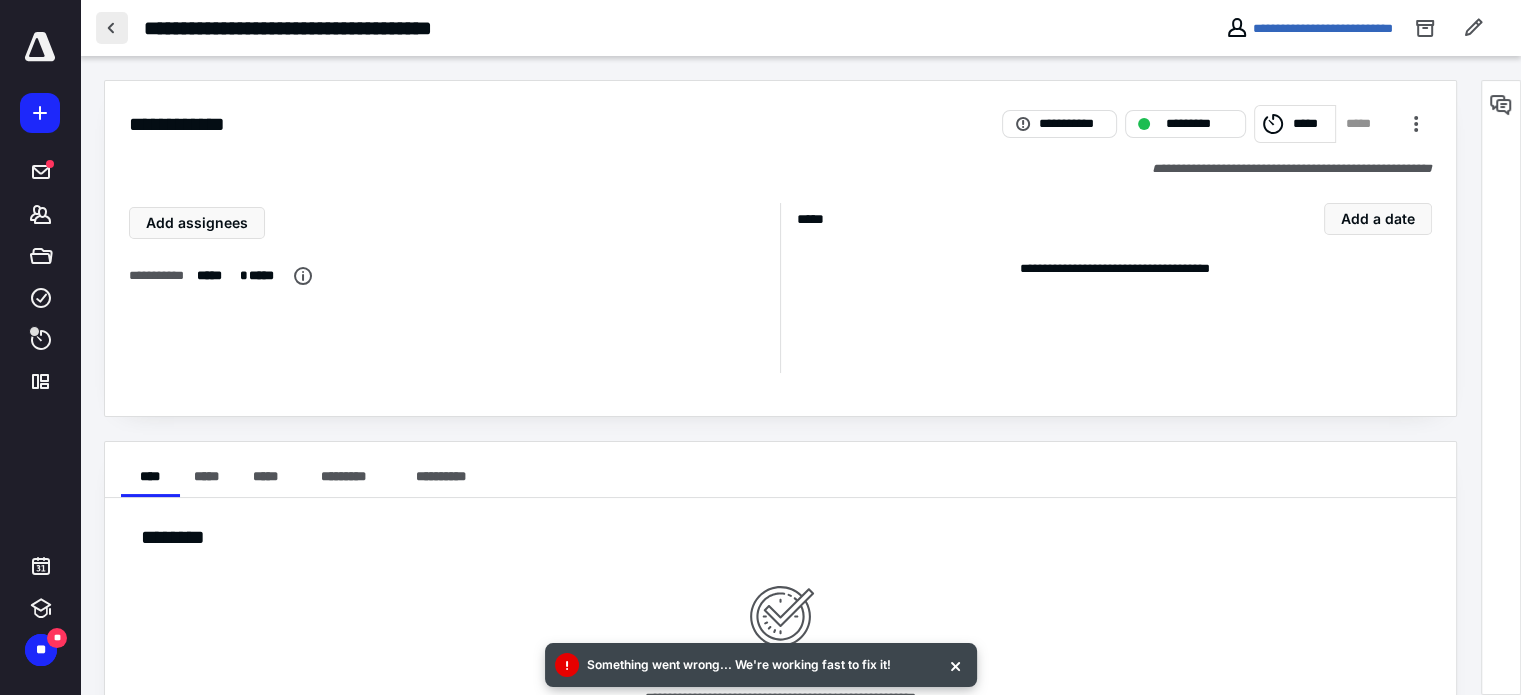 click at bounding box center [112, 28] 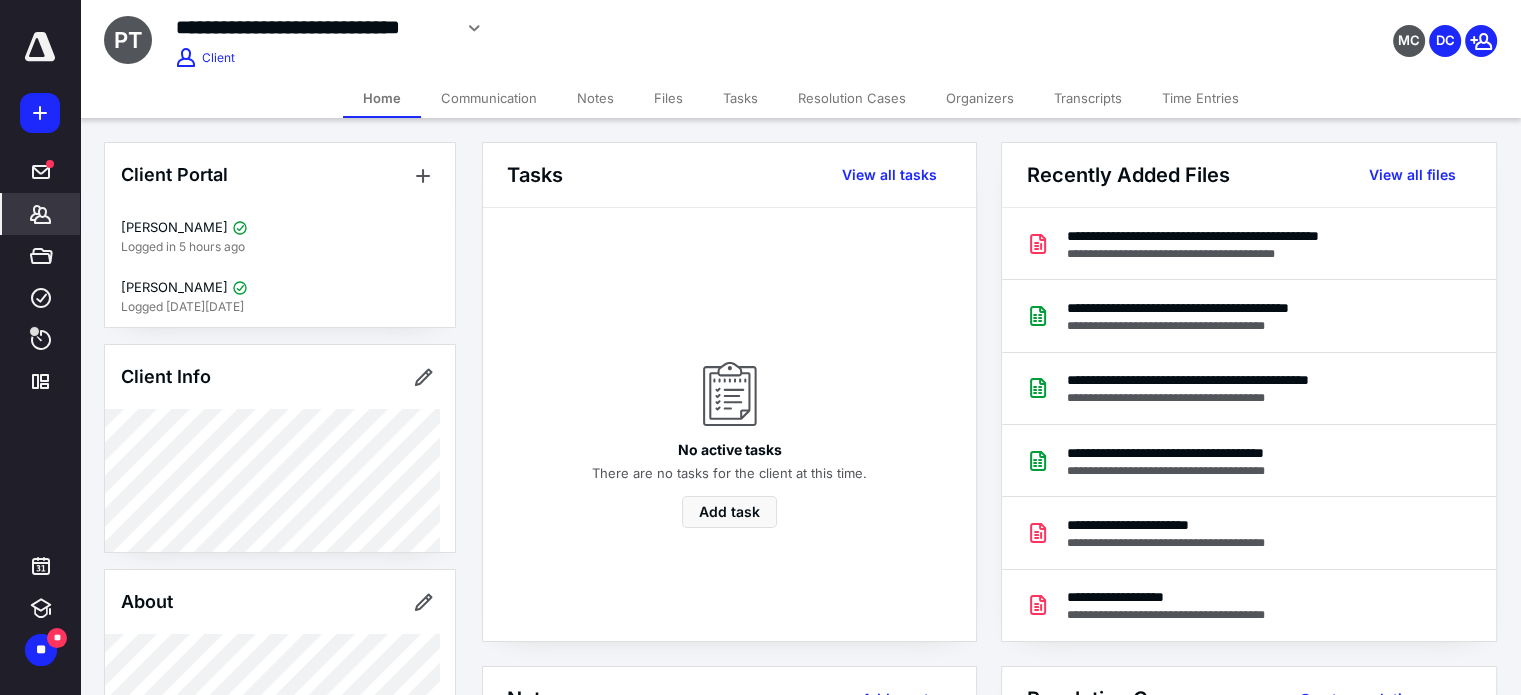 click on "Files" at bounding box center [668, 98] 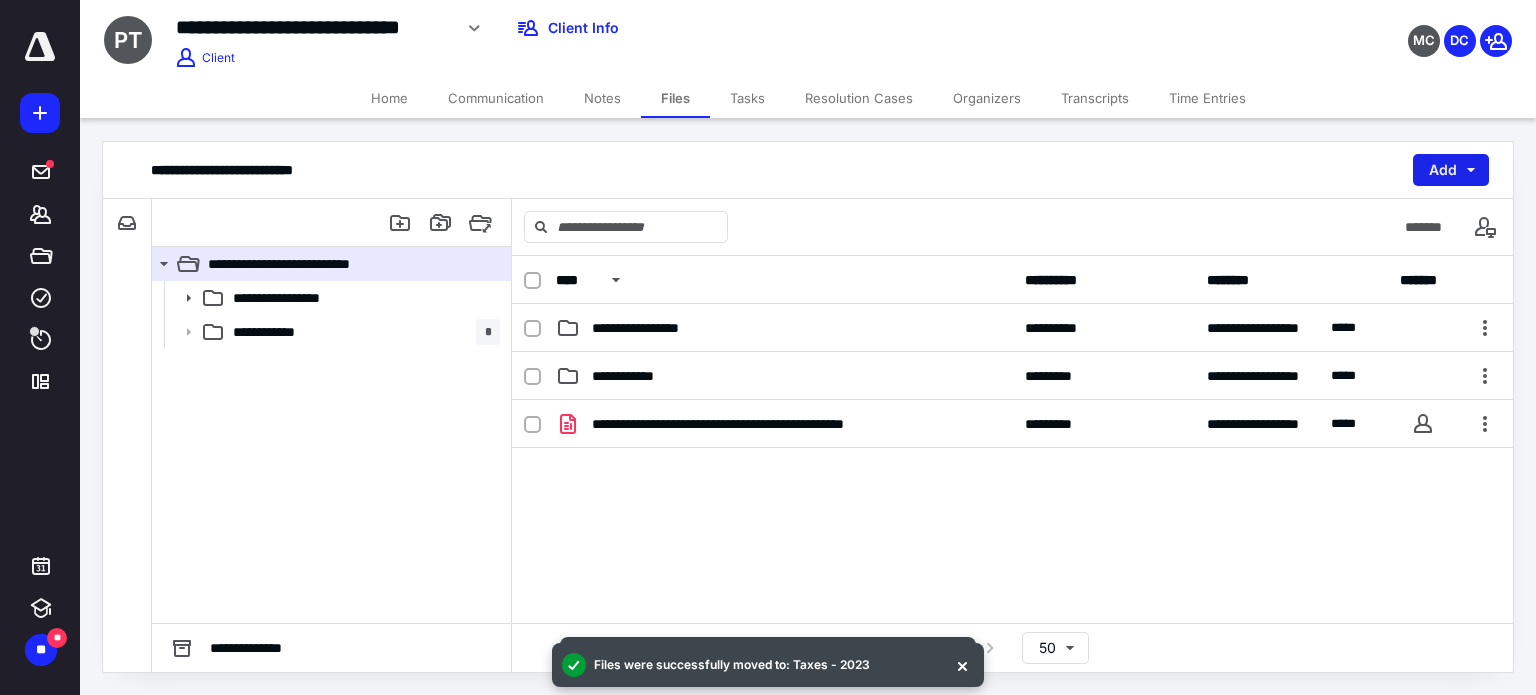 click on "Add" at bounding box center (1451, 170) 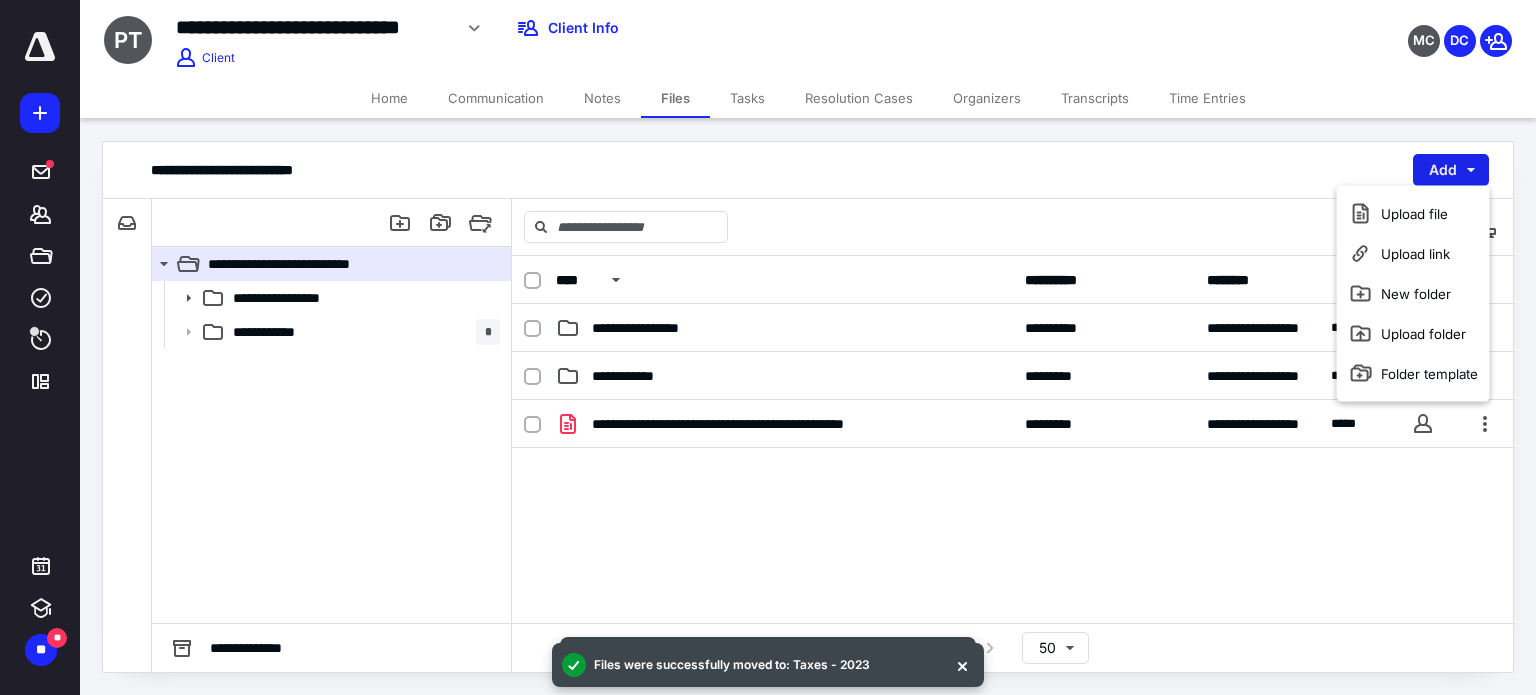 click on "Add" at bounding box center (1451, 170) 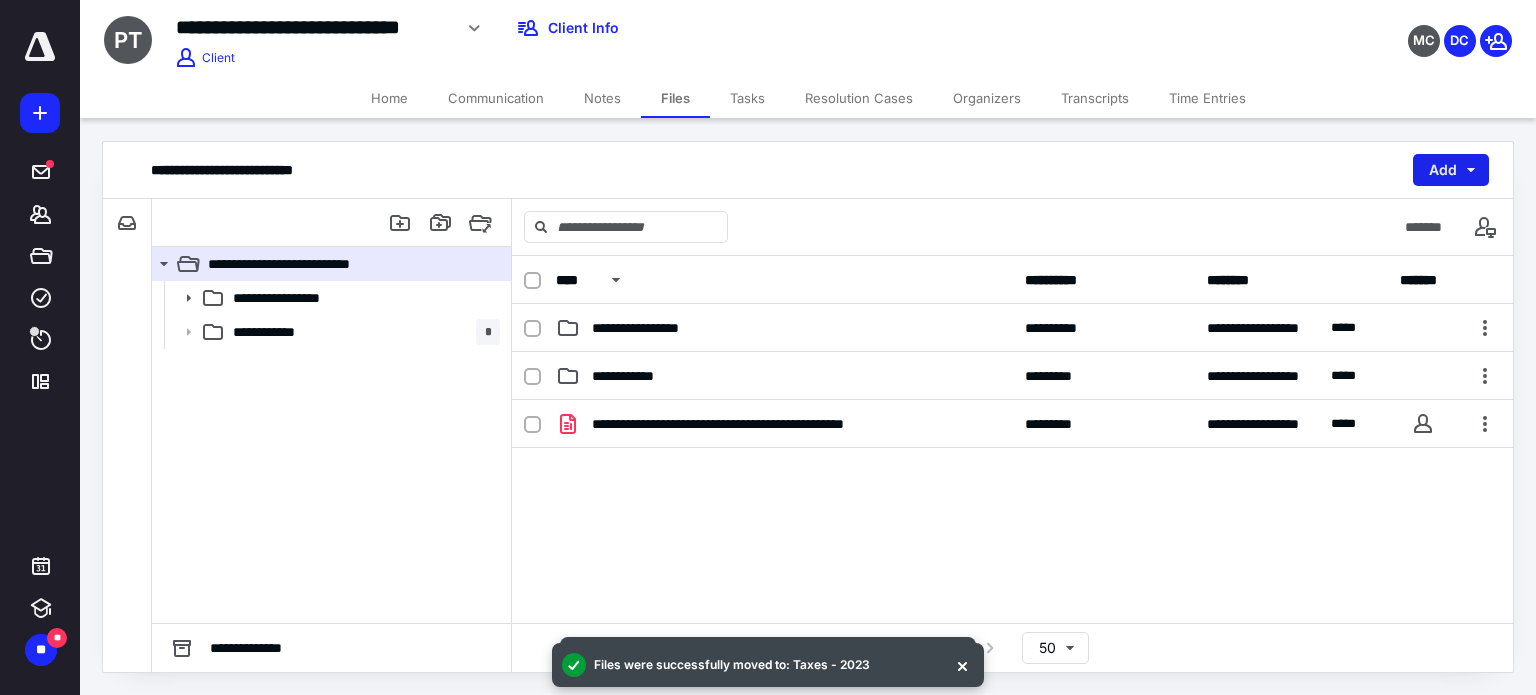 click on "Add" at bounding box center (1451, 170) 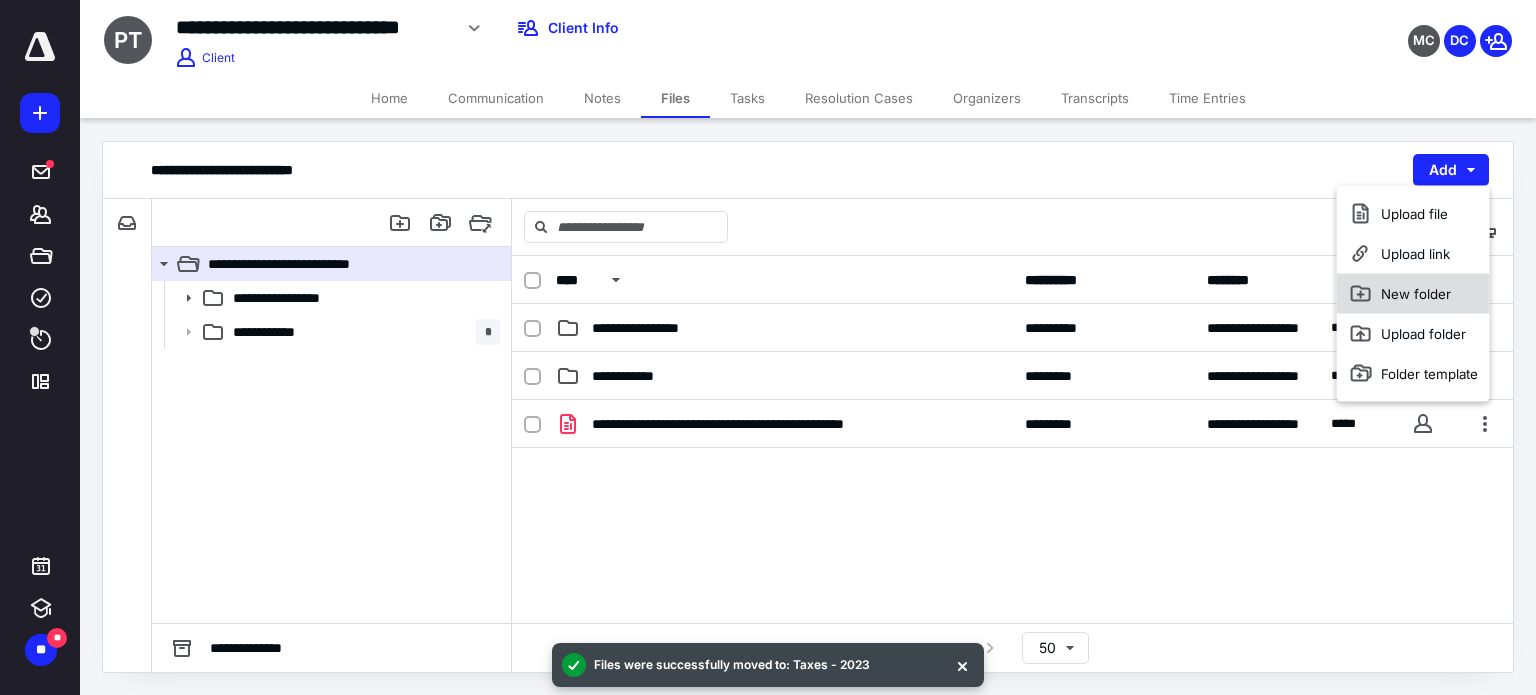 click on "New folder" at bounding box center (1413, 294) 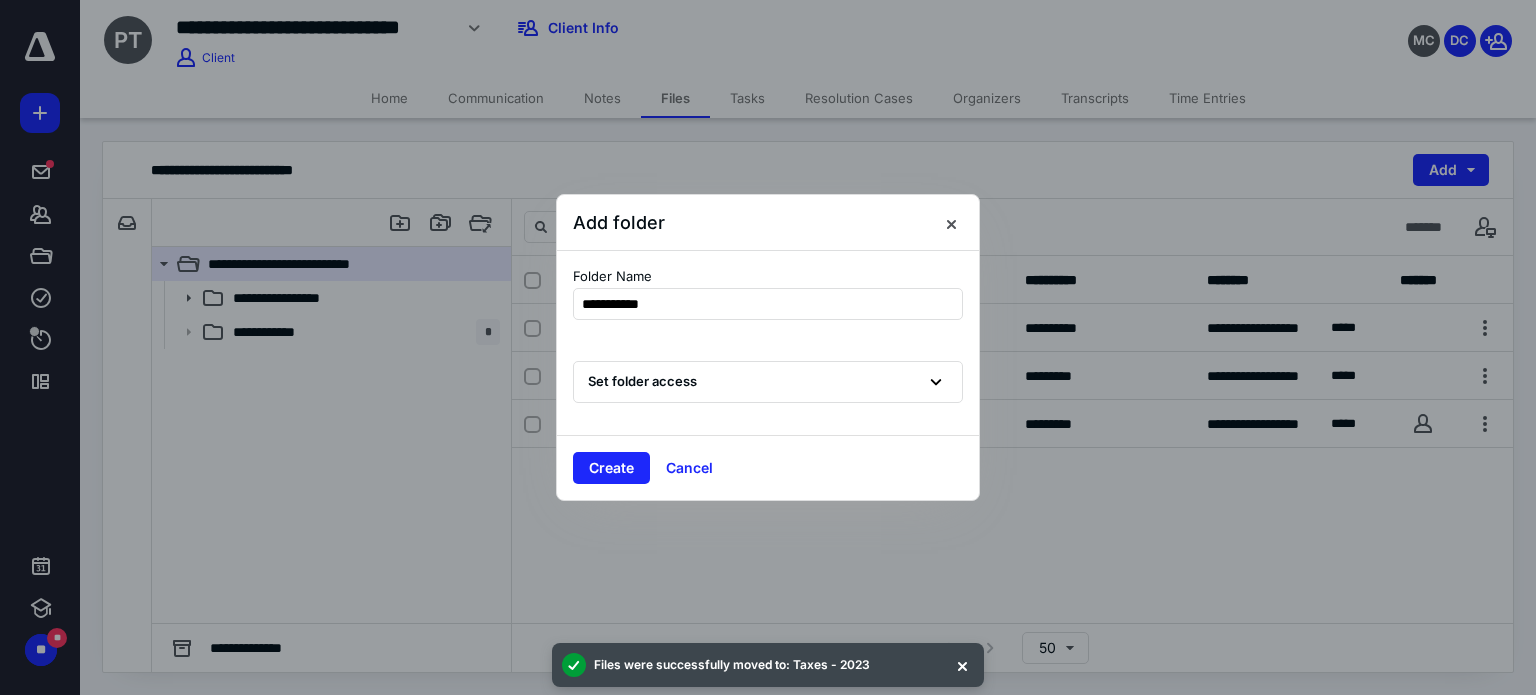 type on "**********" 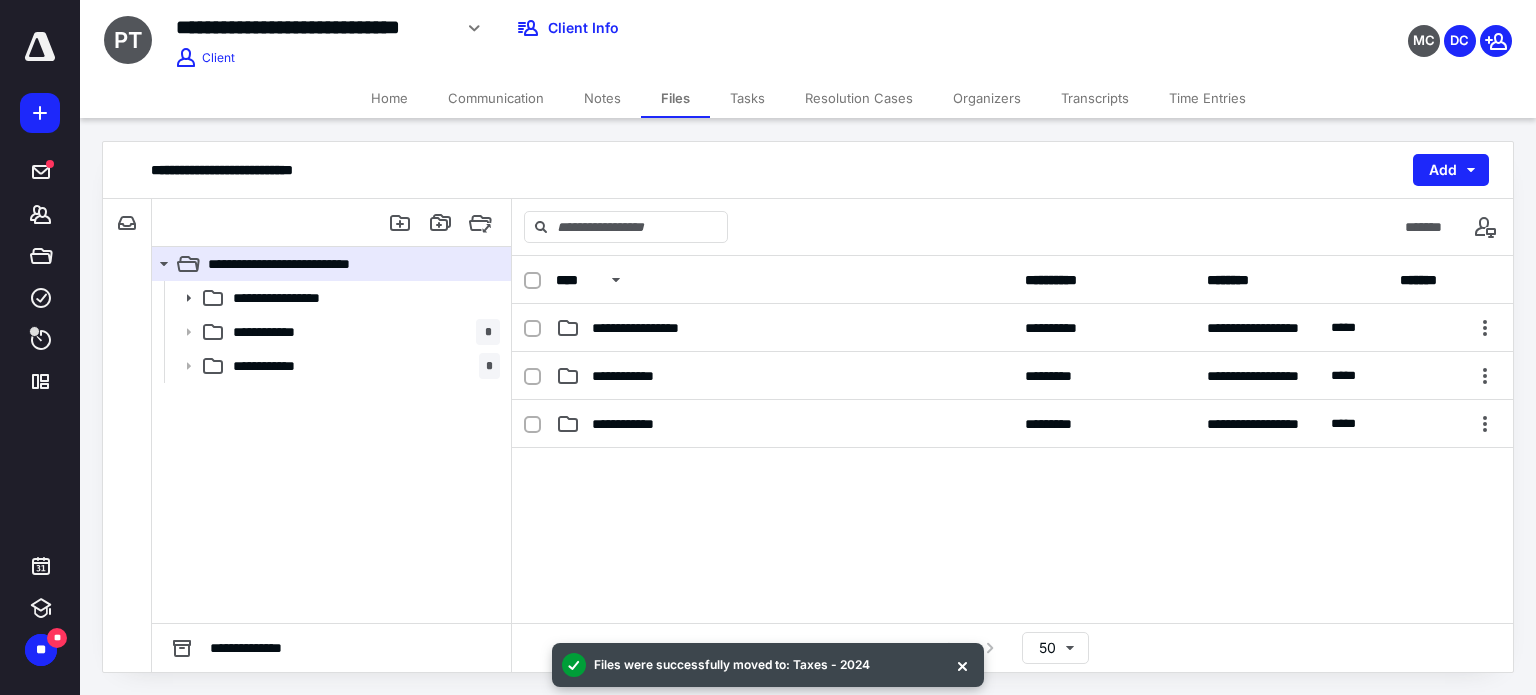 click on "Tasks" at bounding box center (747, 98) 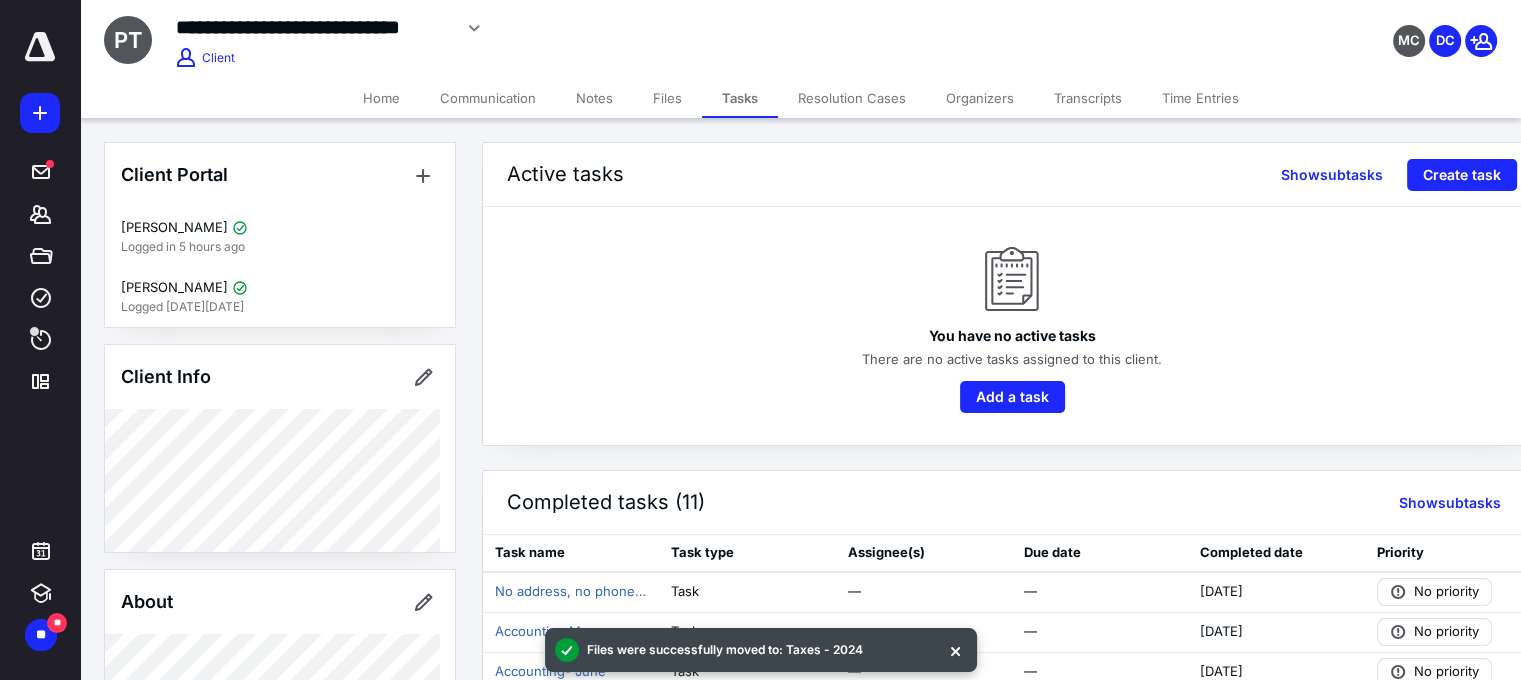click on "Files" at bounding box center (667, 98) 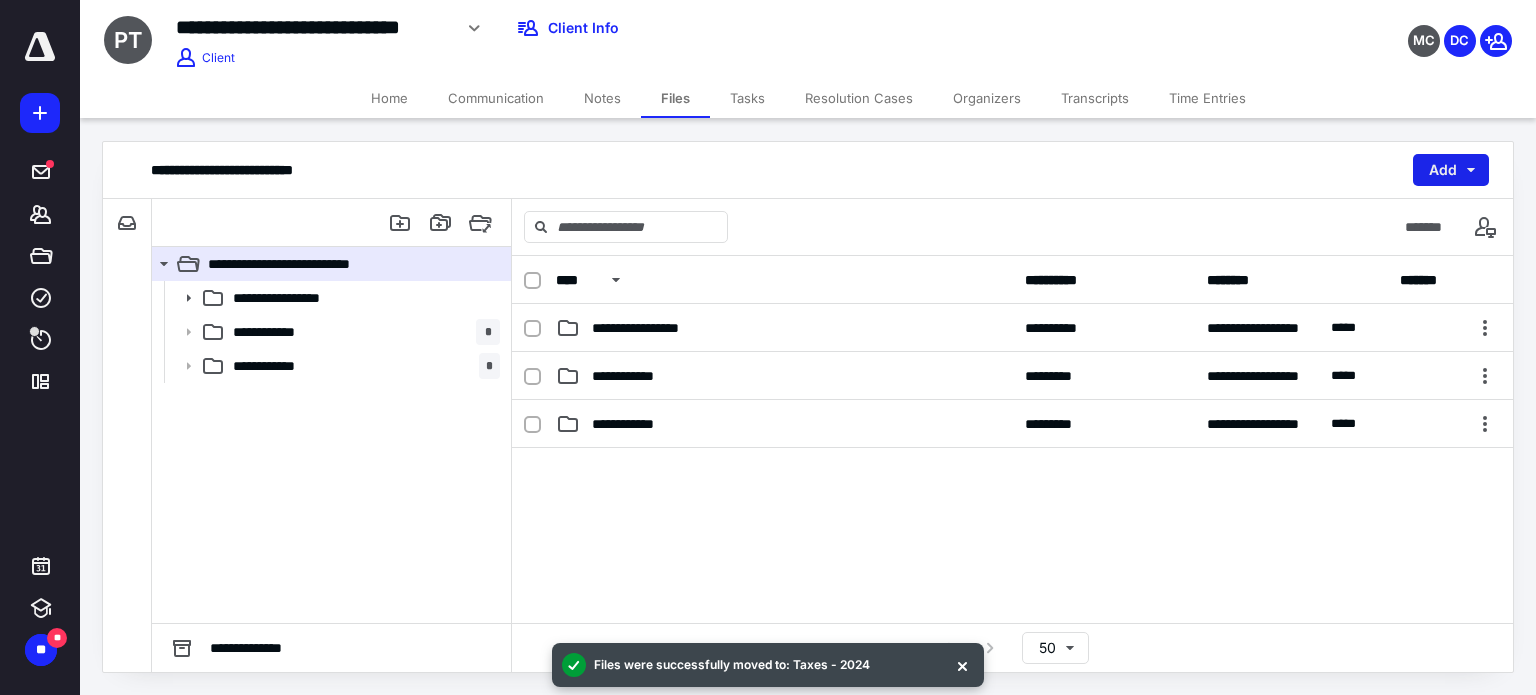 click on "Add" at bounding box center (1451, 170) 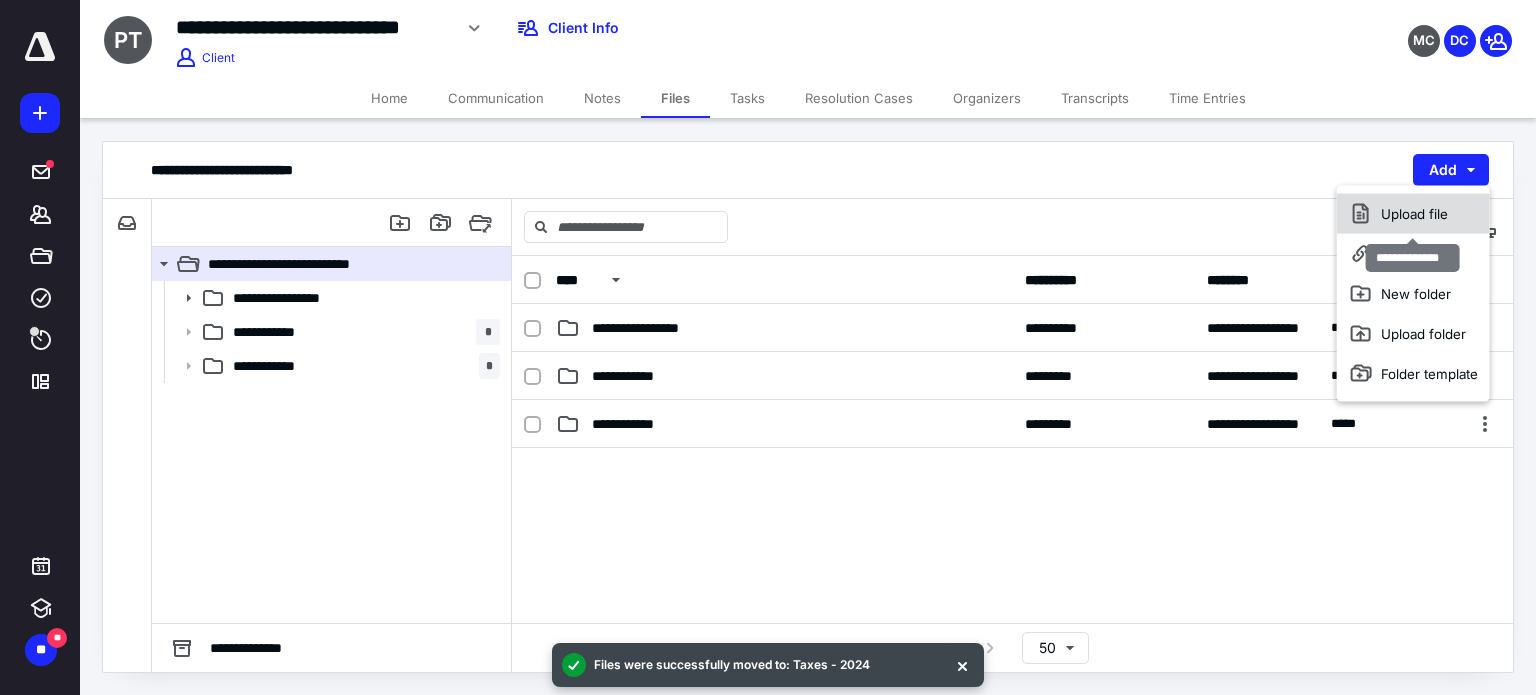 click on "Upload file" at bounding box center (1413, 214) 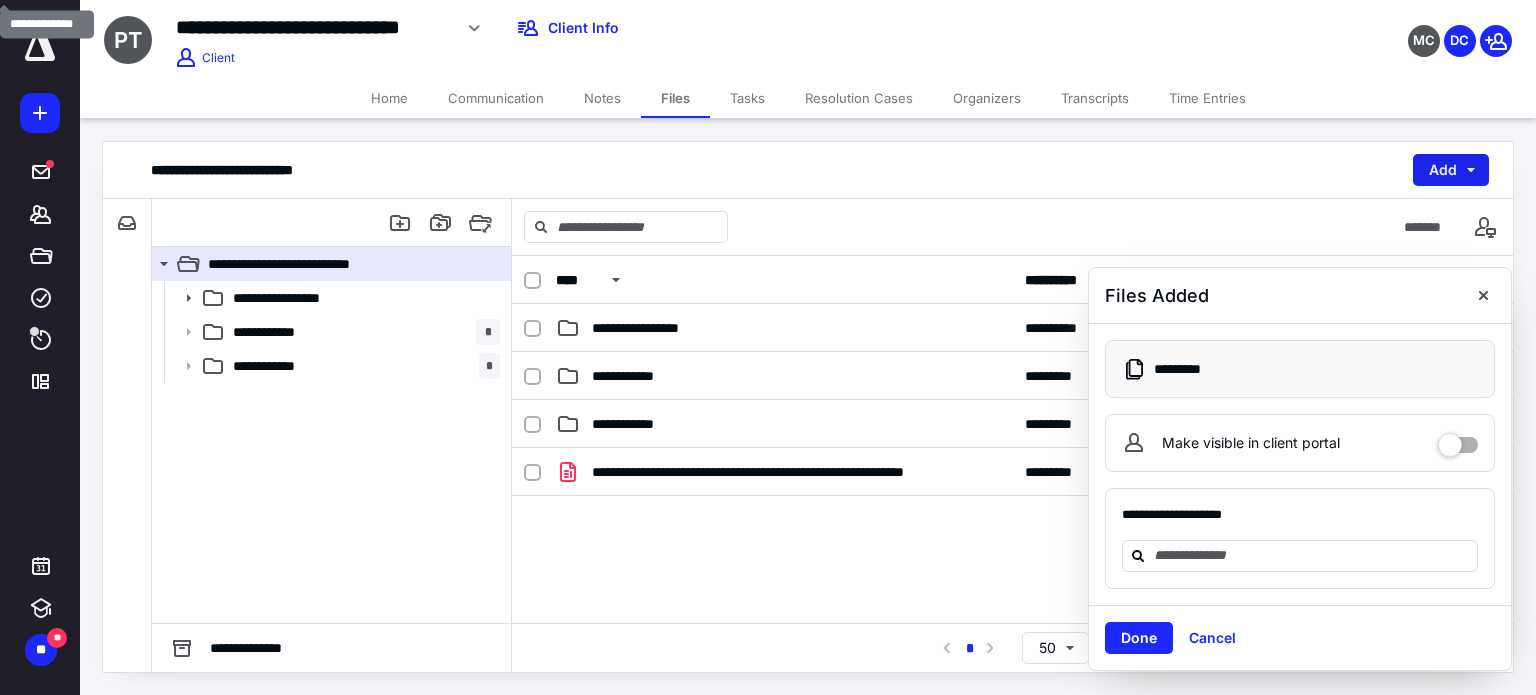 click on "Add" at bounding box center [1451, 170] 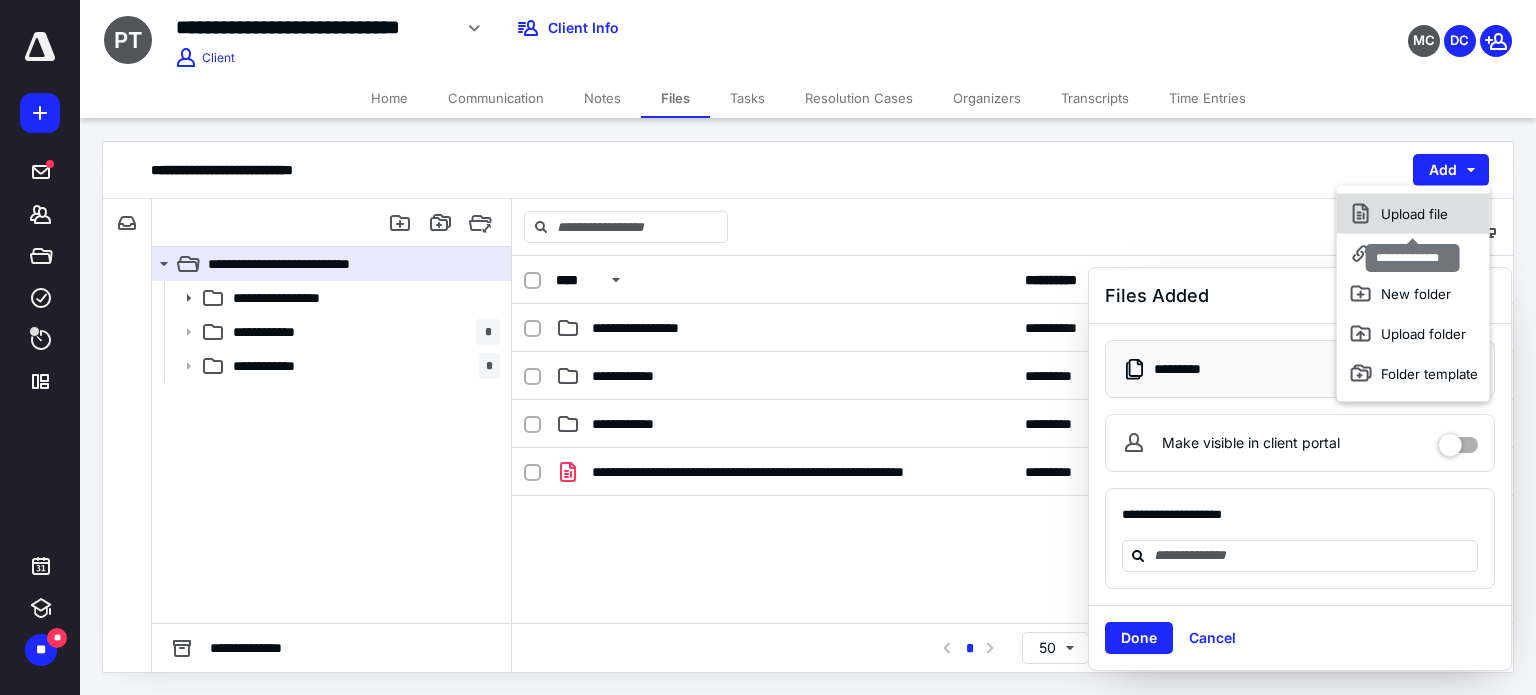 click on "Upload file" at bounding box center (1413, 214) 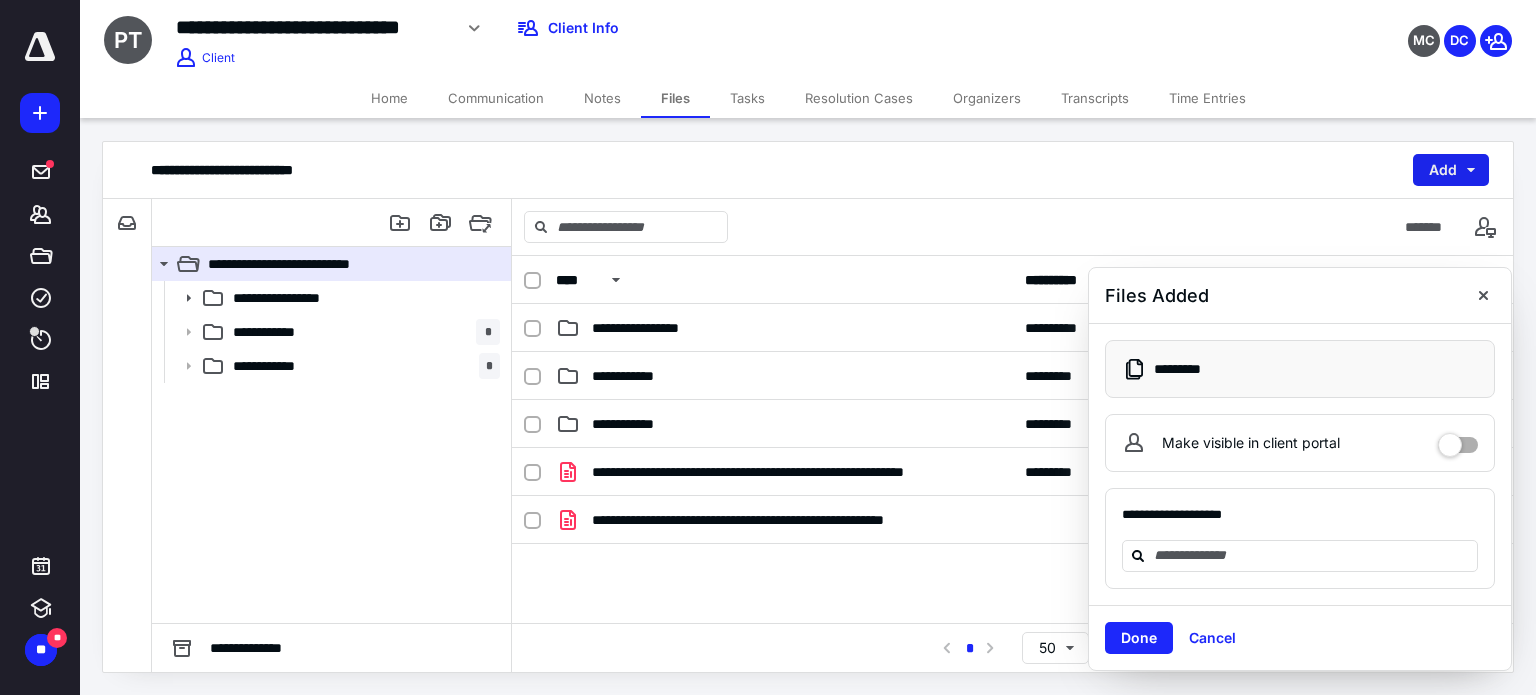 click on "Add" at bounding box center [1451, 170] 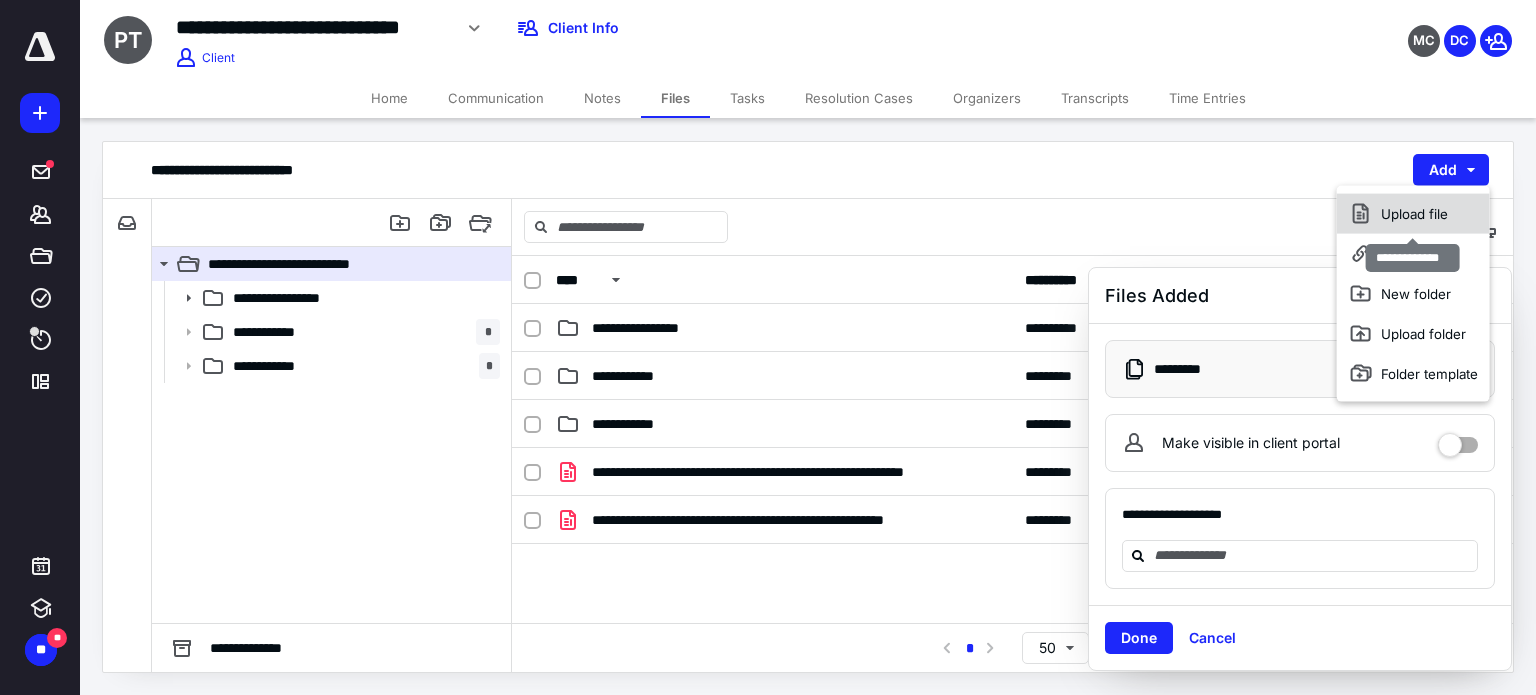 click on "Upload file" at bounding box center [1413, 214] 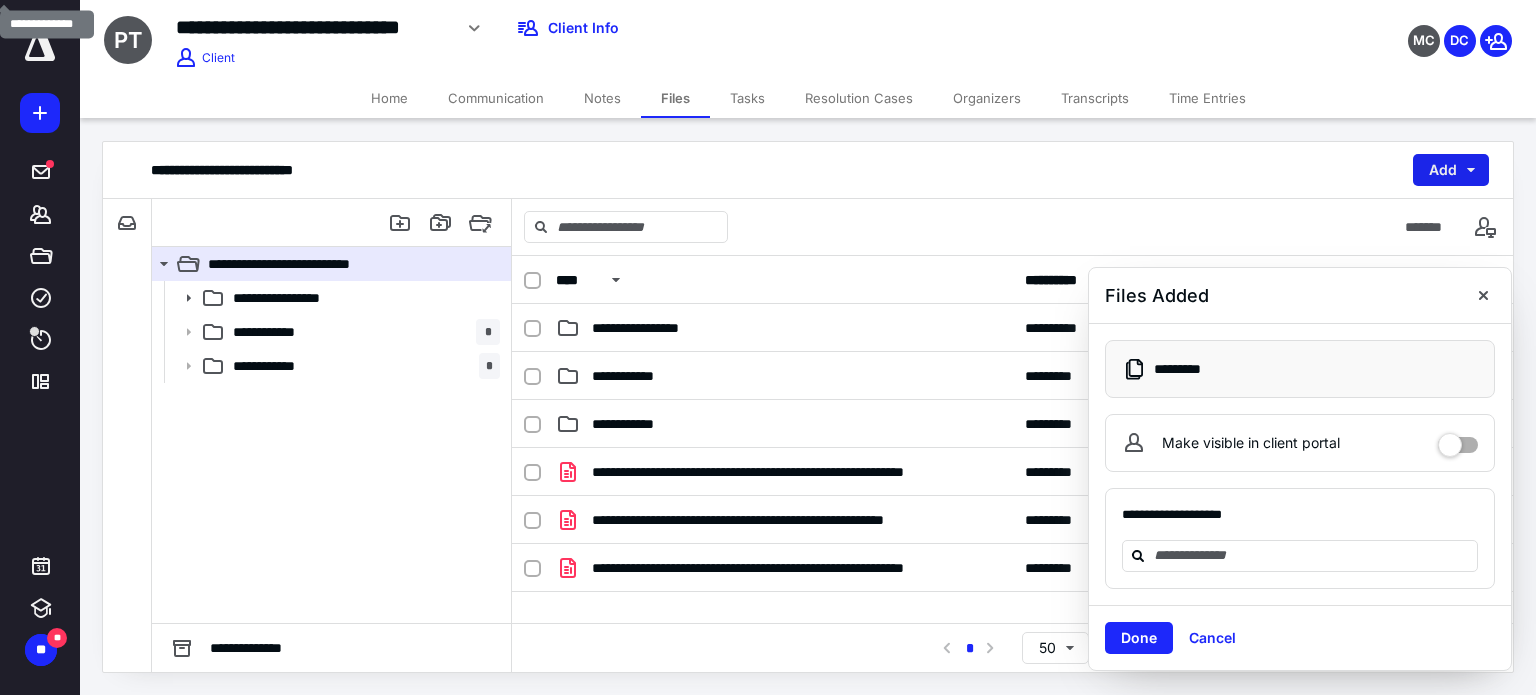 click on "Add" at bounding box center [1451, 170] 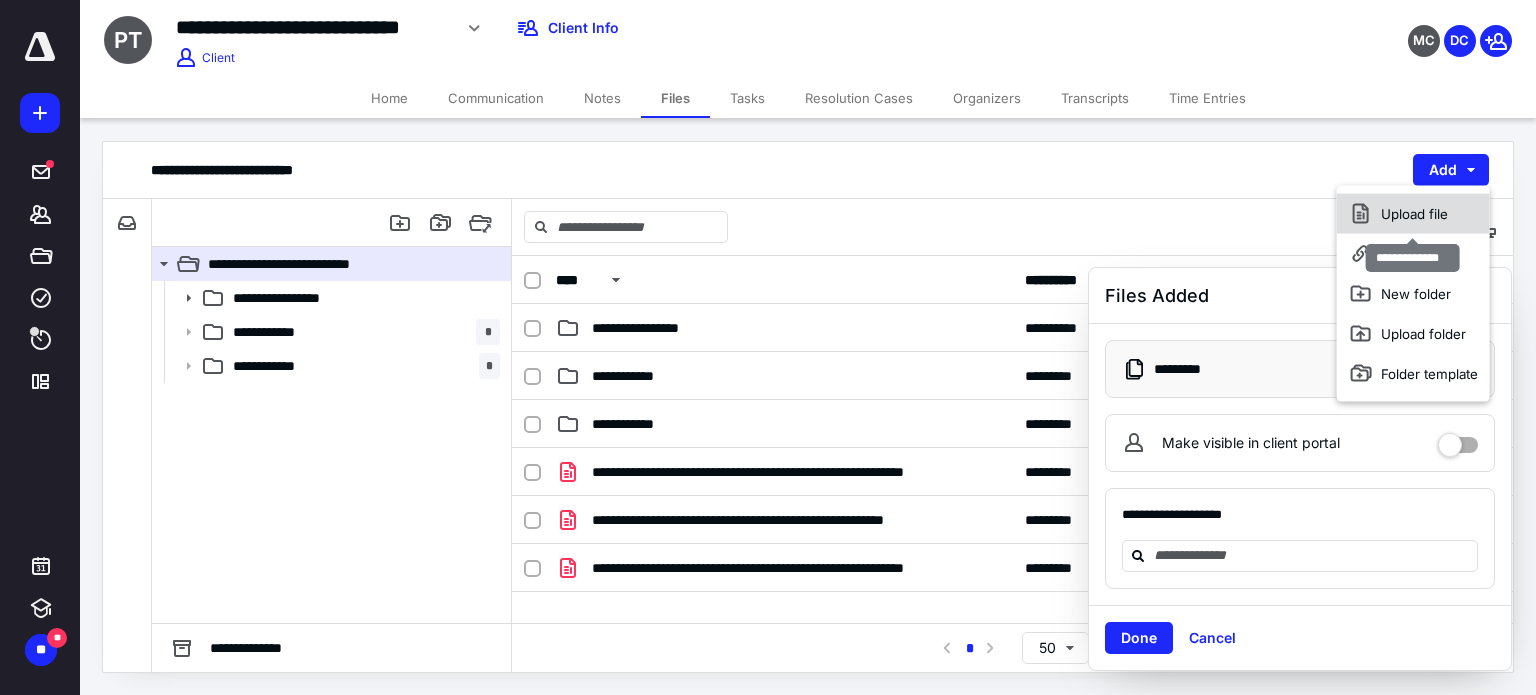click on "Upload file" at bounding box center (1413, 214) 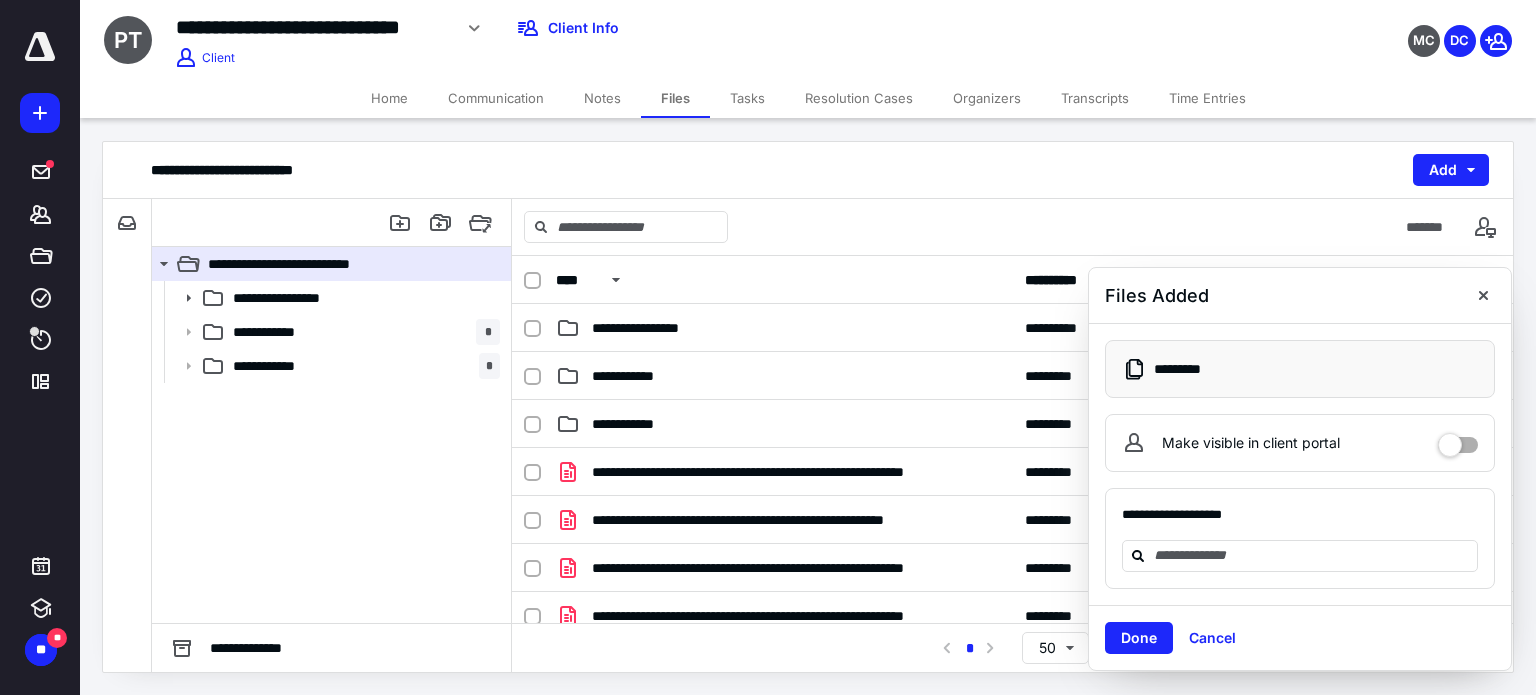 click at bounding box center [1483, 295] 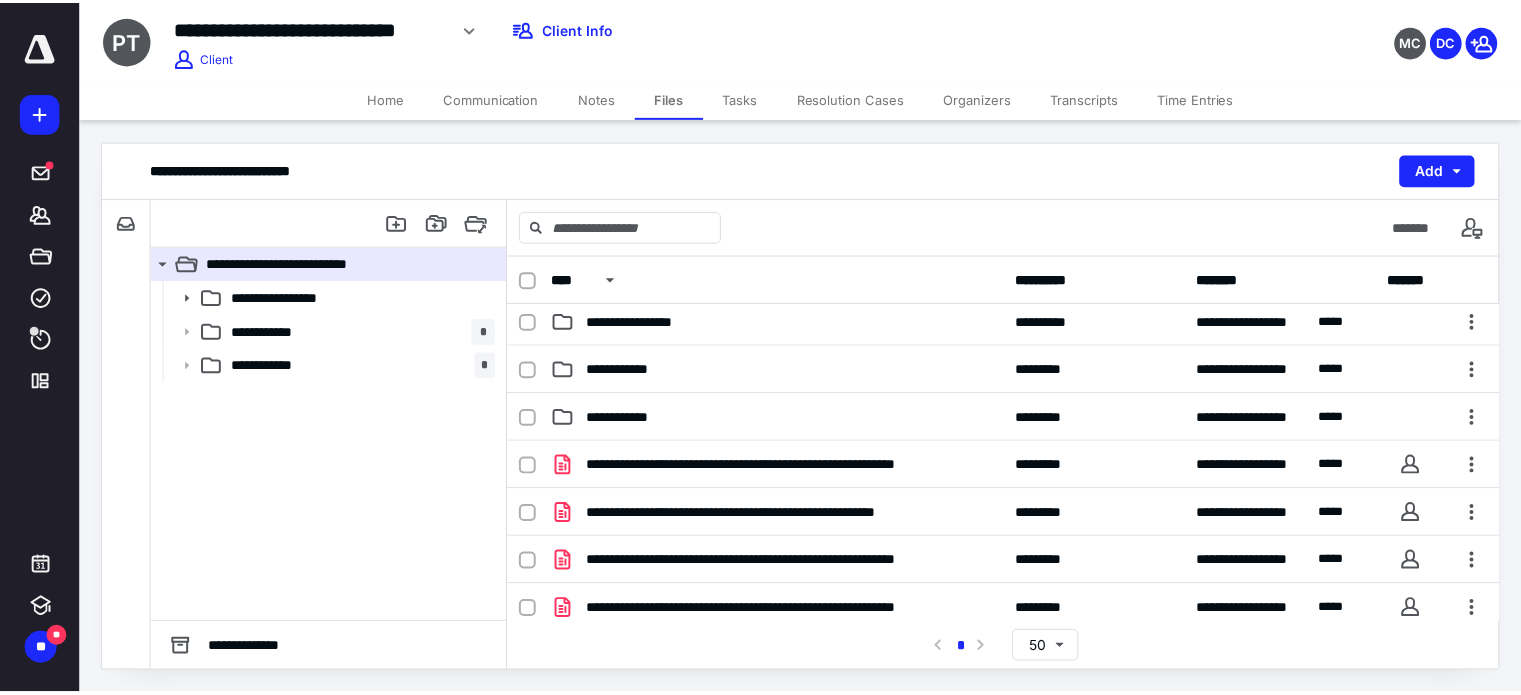 scroll, scrollTop: 0, scrollLeft: 0, axis: both 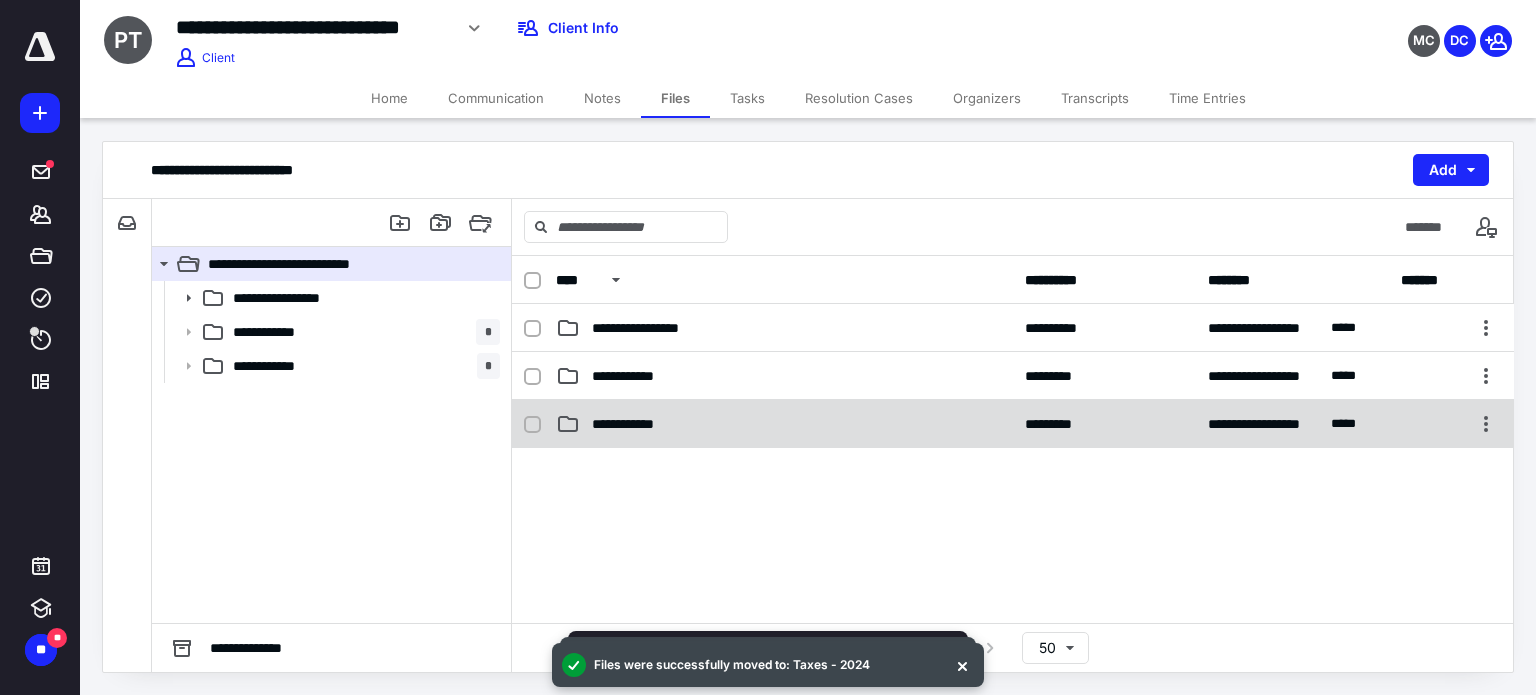 click on "**********" at bounding box center (784, 424) 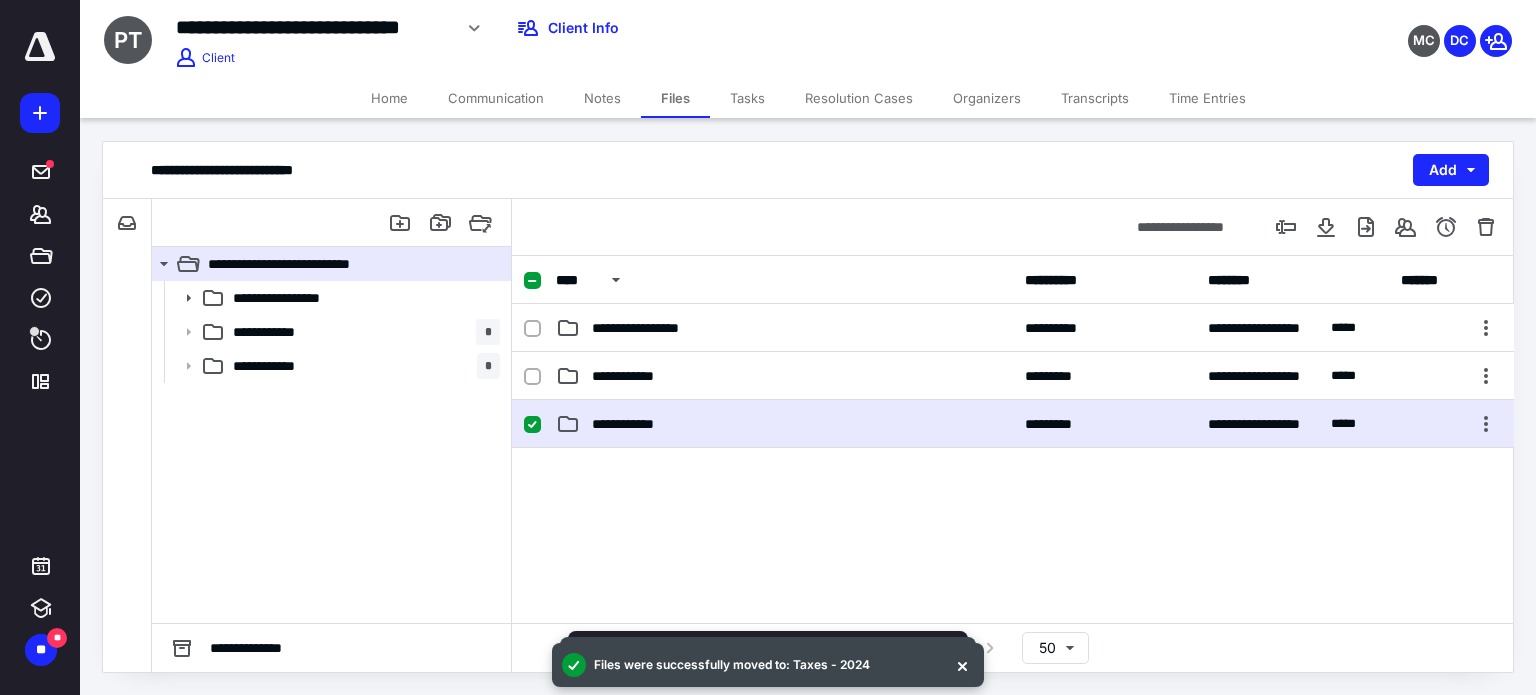click on "**********" at bounding box center (784, 424) 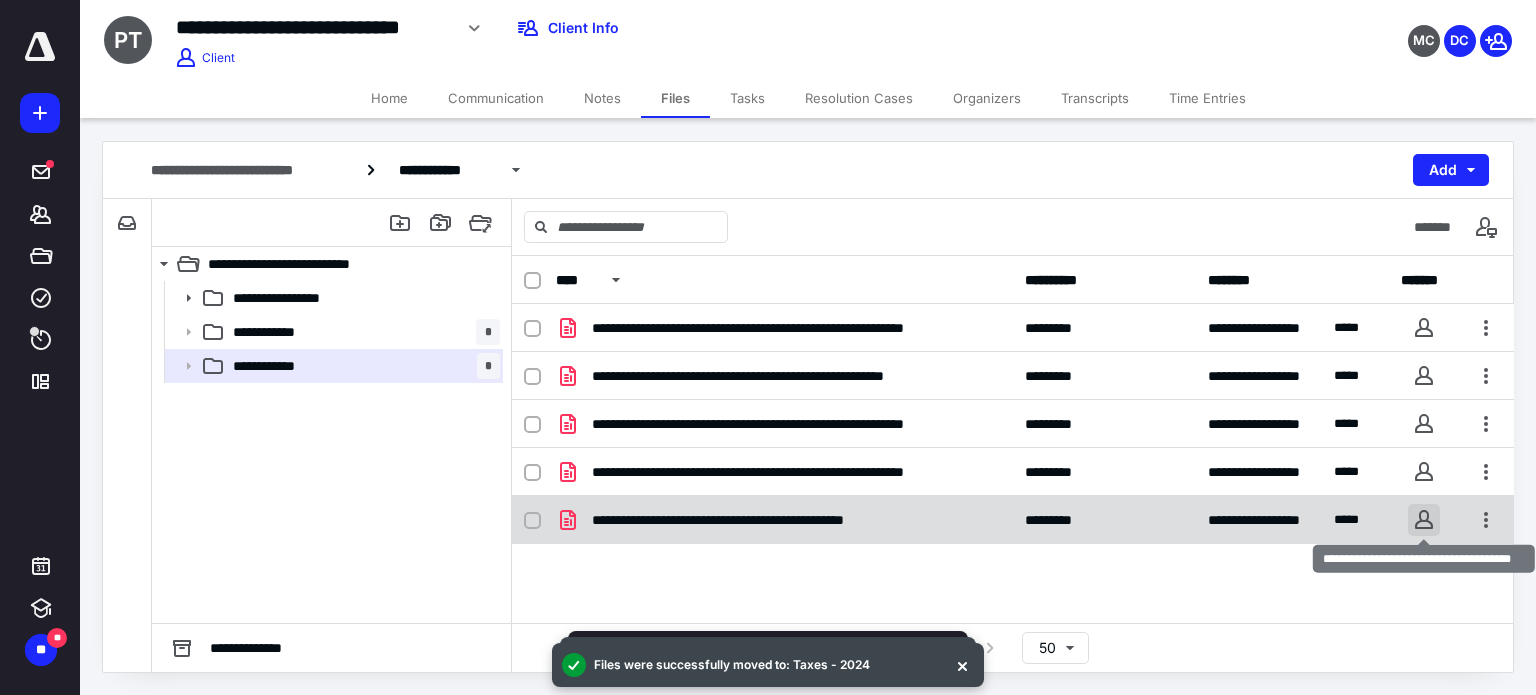 click at bounding box center (1424, 520) 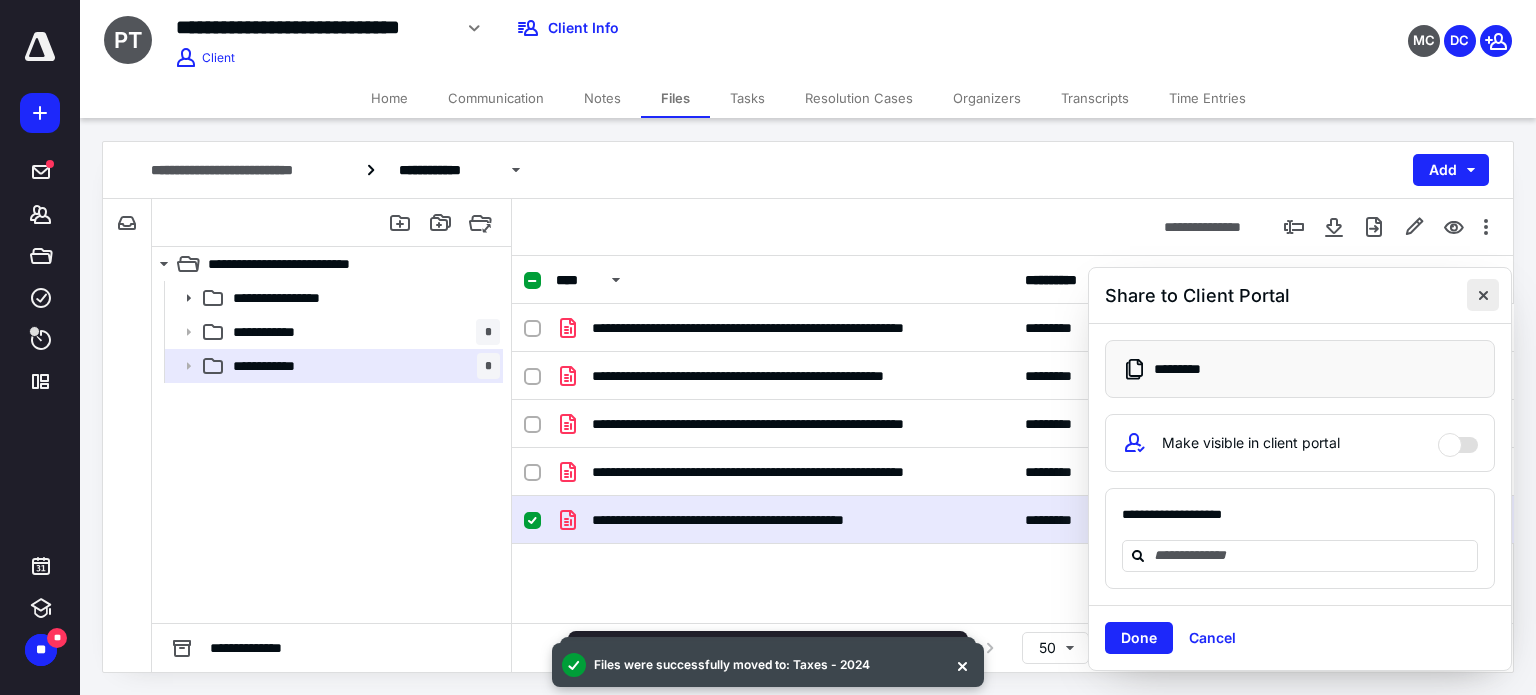 click at bounding box center (1483, 295) 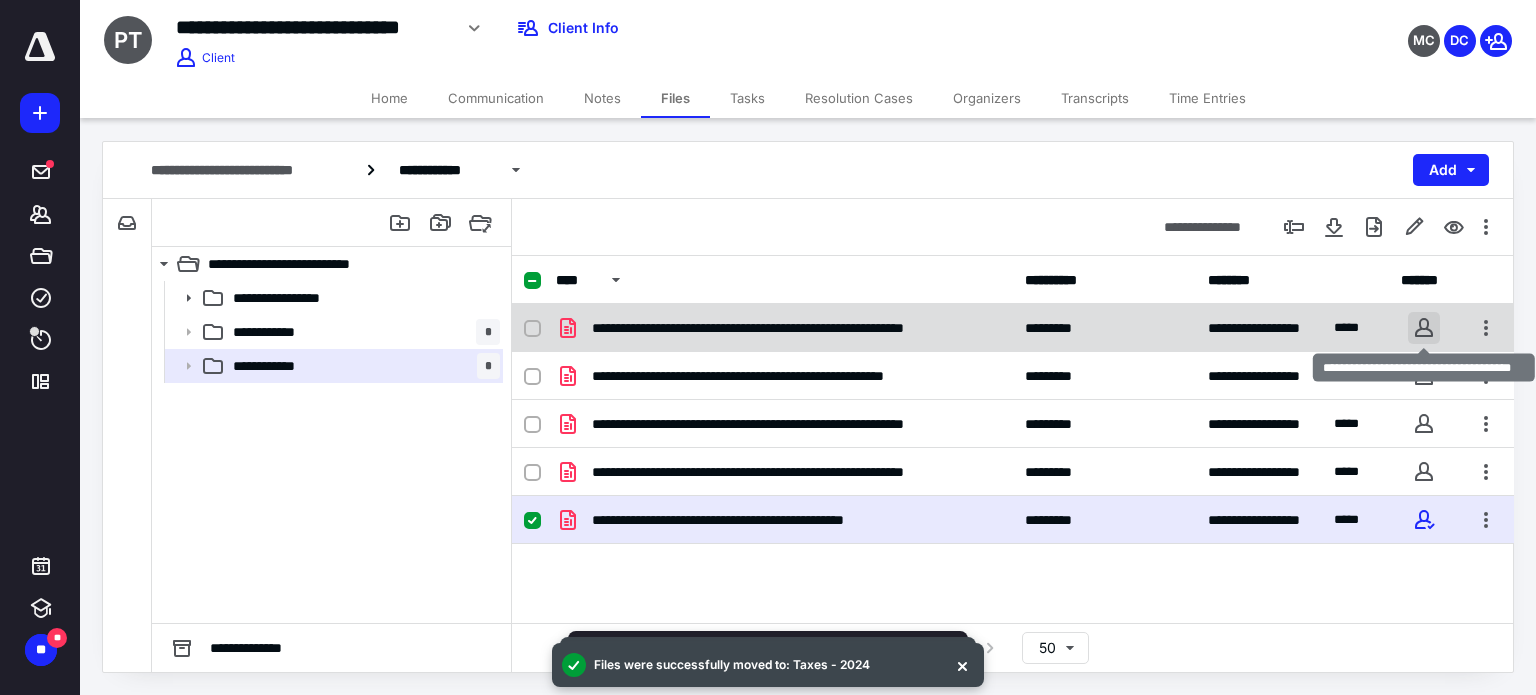 click at bounding box center (1424, 328) 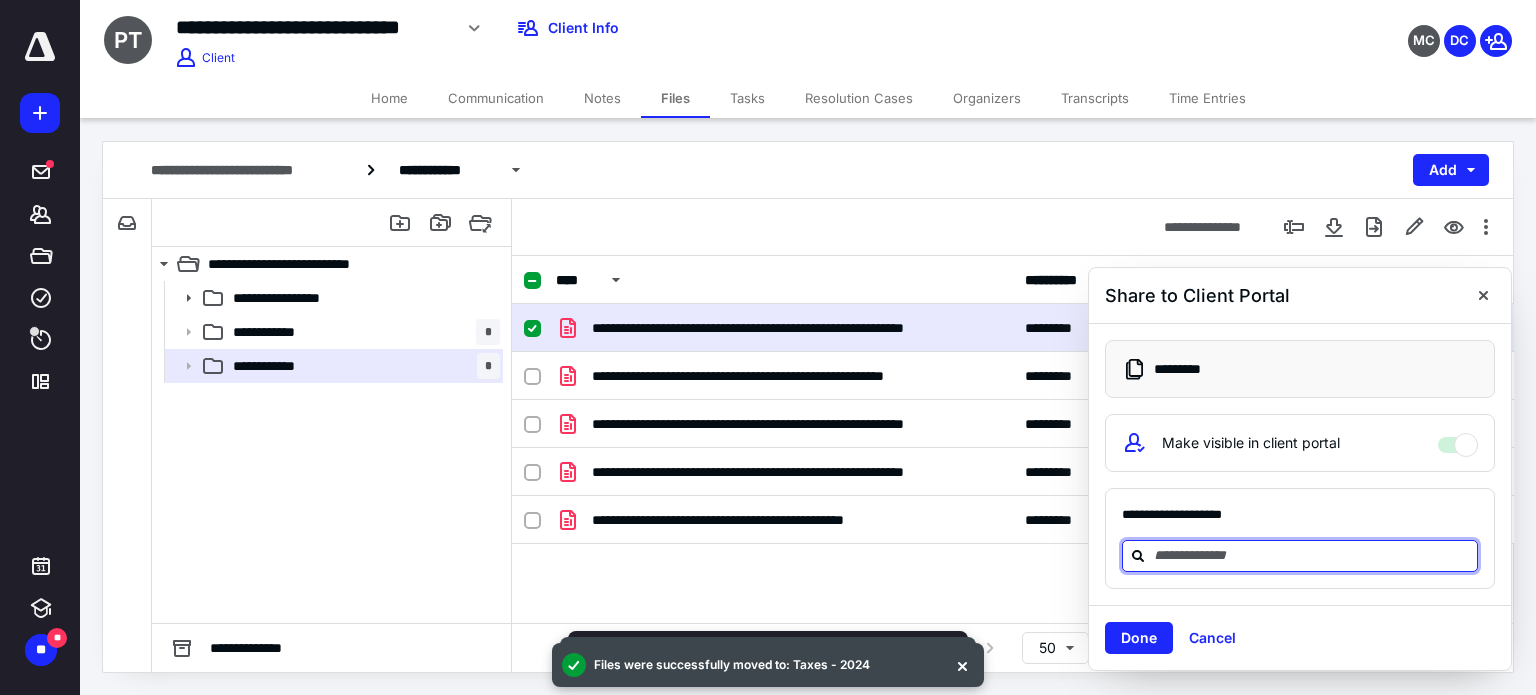 click at bounding box center [1312, 555] 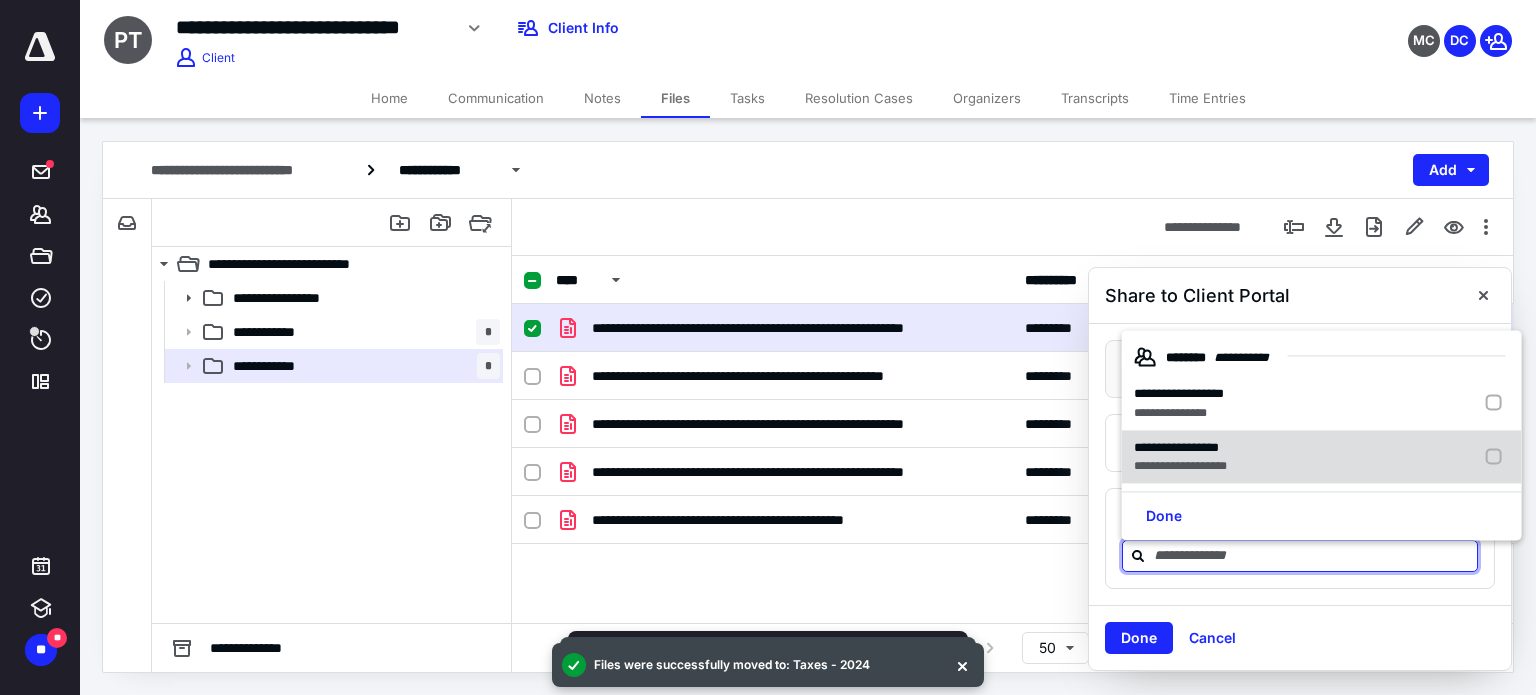 click on "**********" at bounding box center [1180, 467] 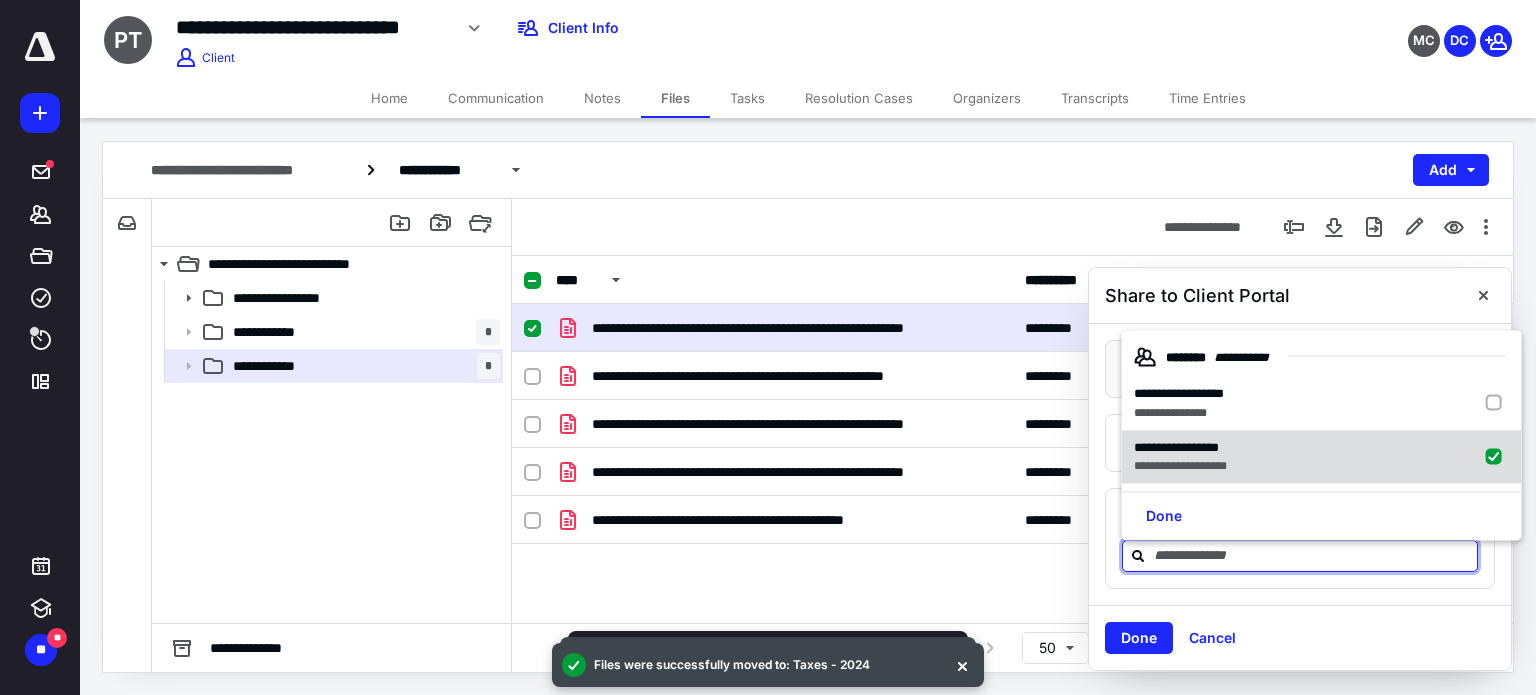 checkbox on "true" 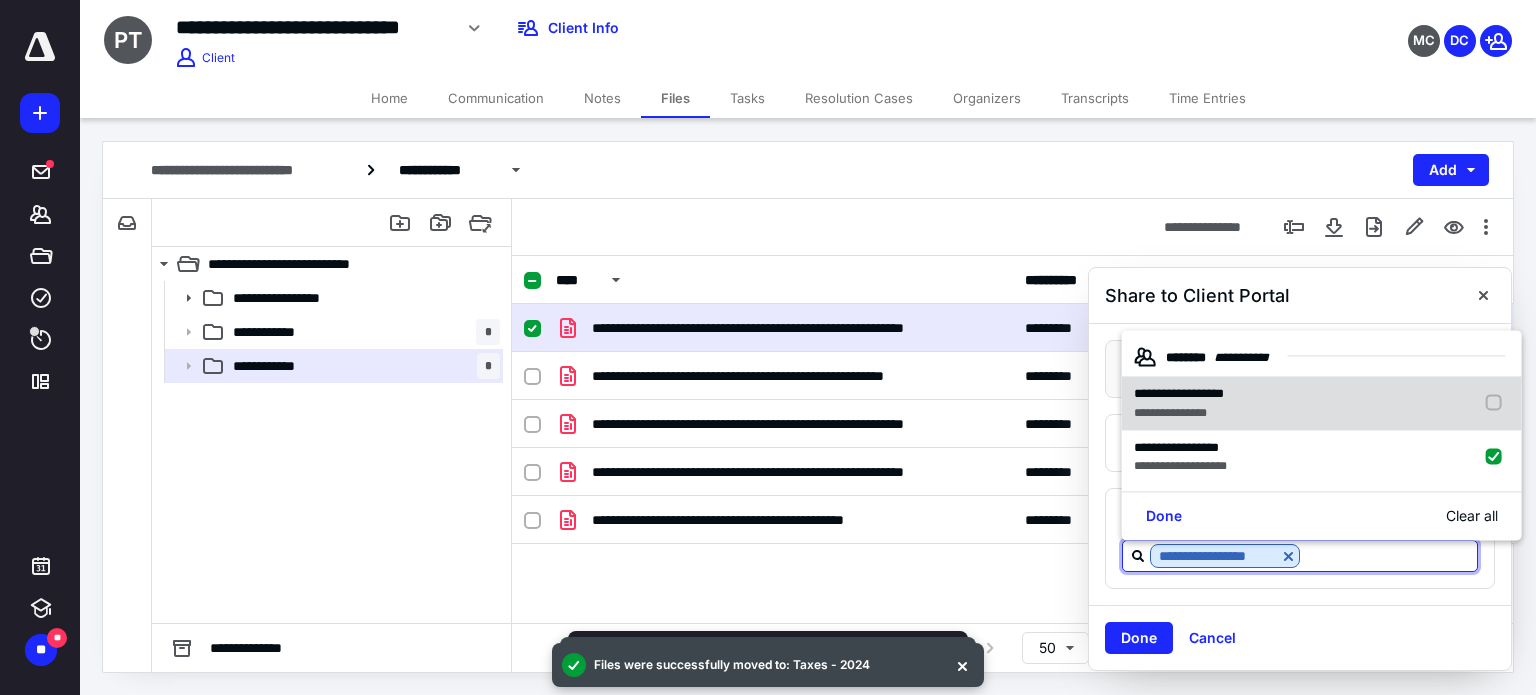 click on "**********" at bounding box center [1179, 413] 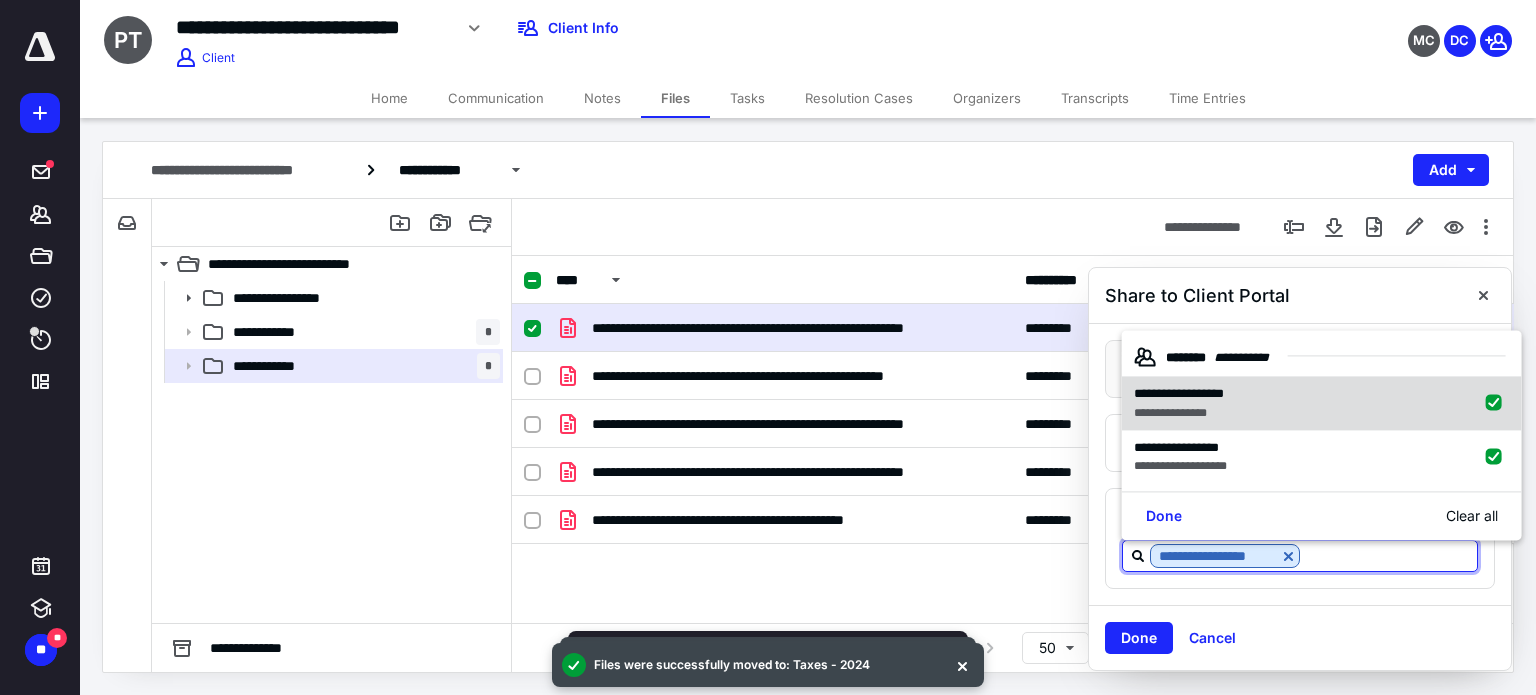 checkbox on "true" 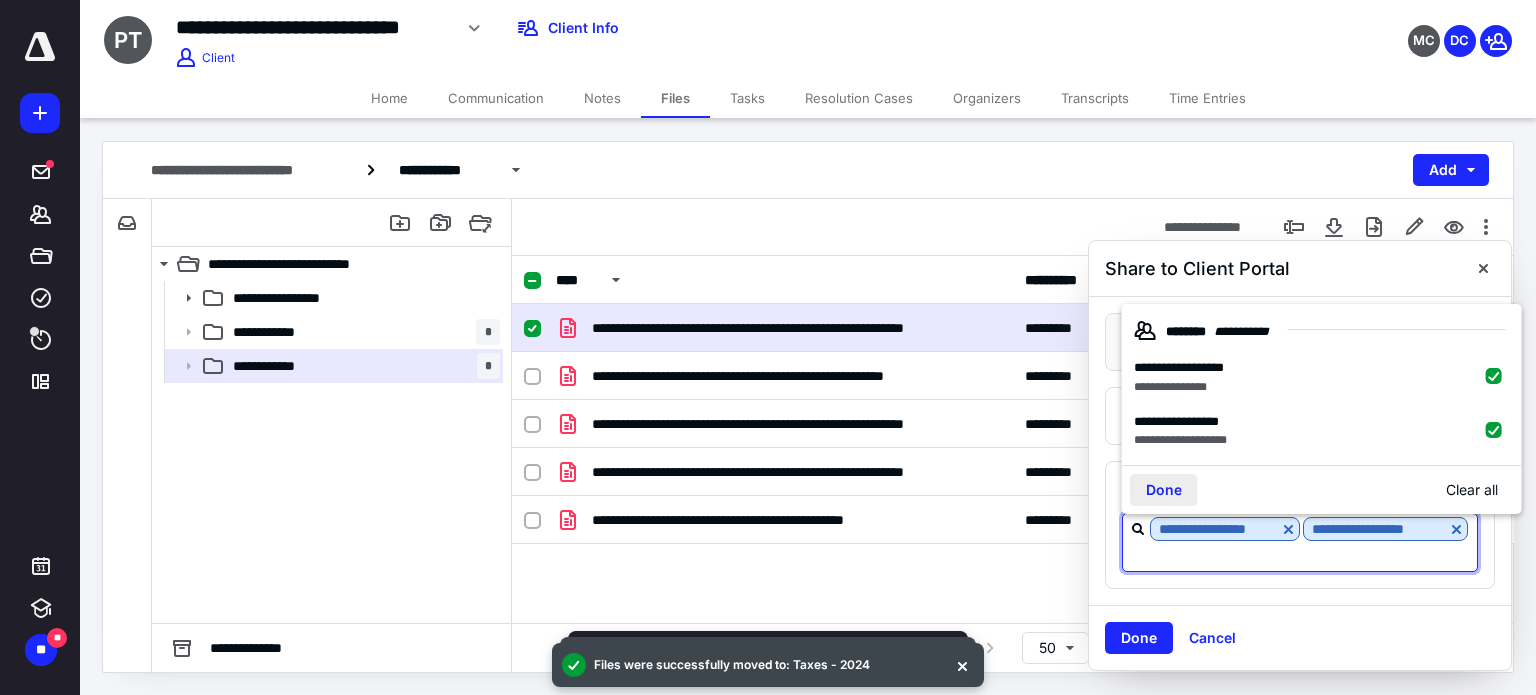 click on "Done" at bounding box center (1164, 490) 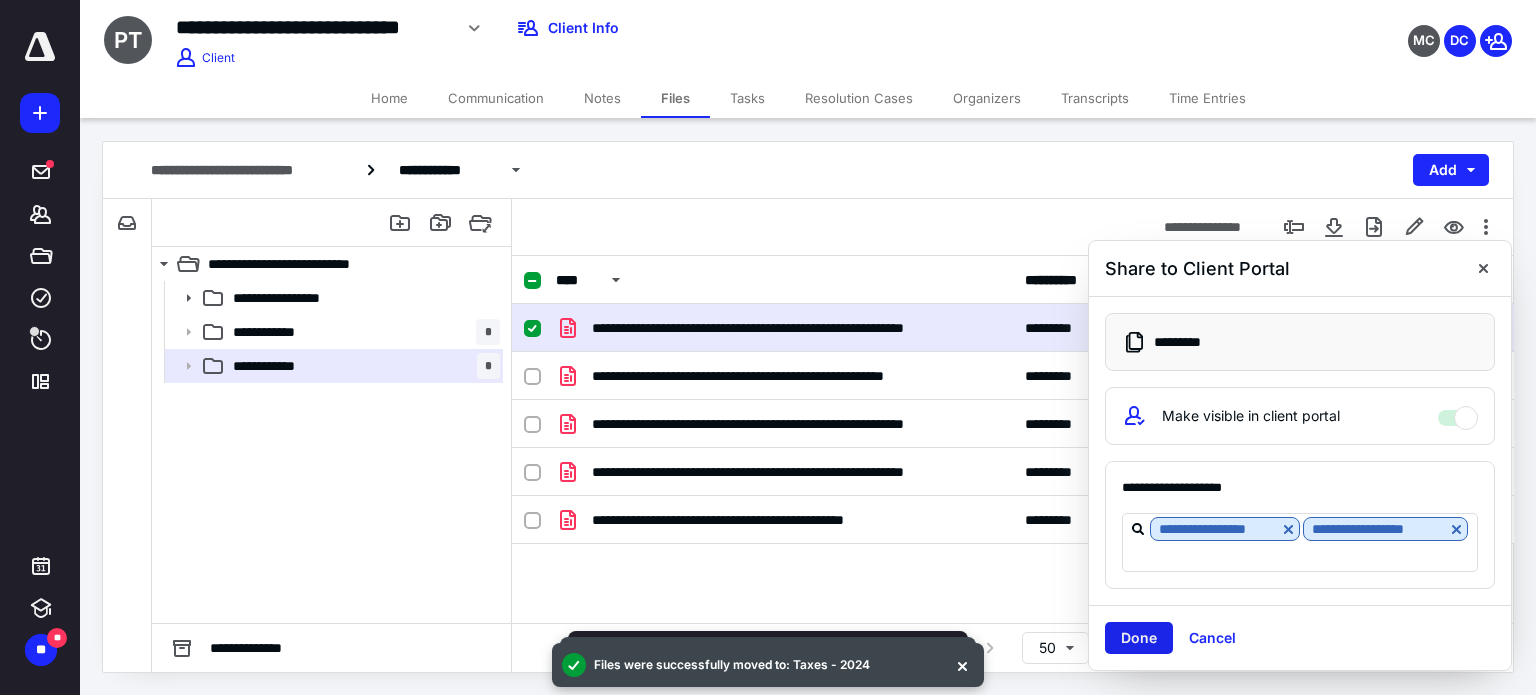 click on "Done" at bounding box center [1139, 638] 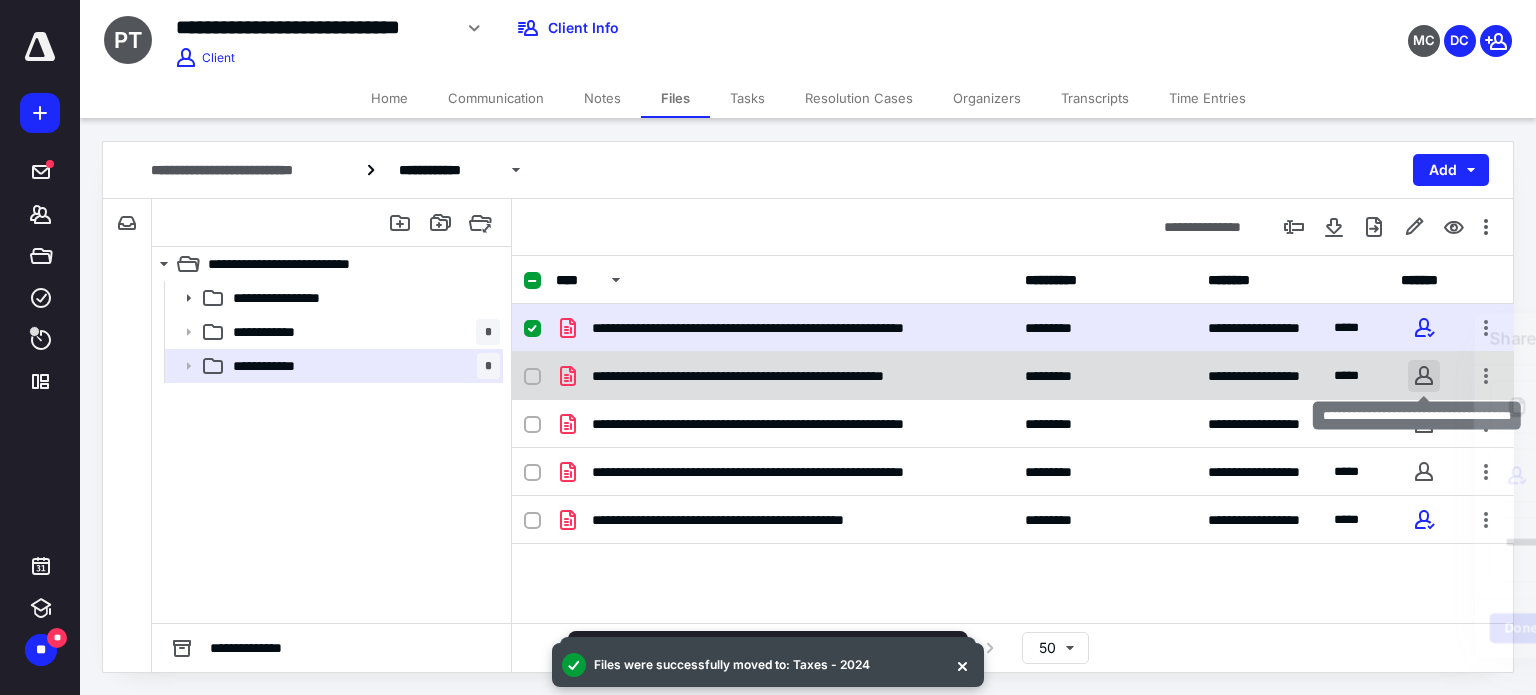 click at bounding box center [1424, 376] 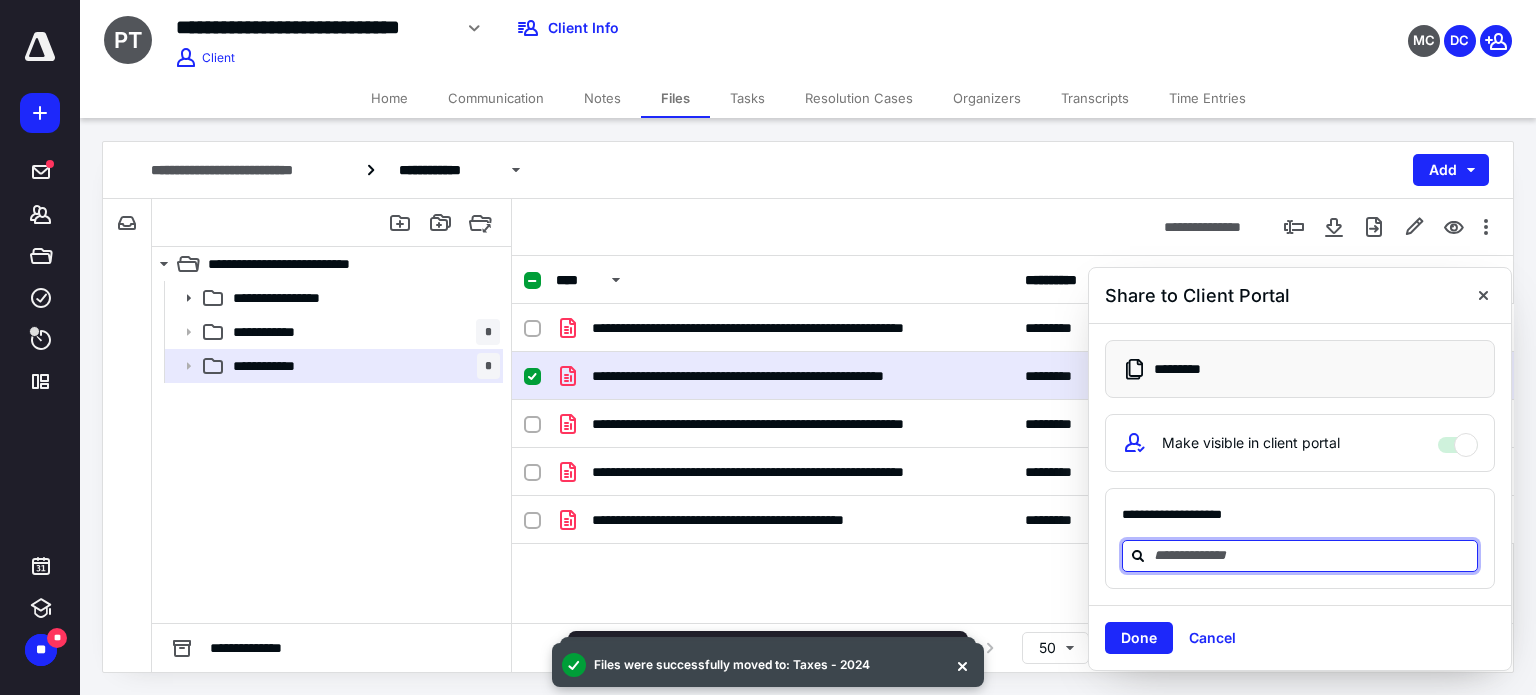 click at bounding box center [1312, 555] 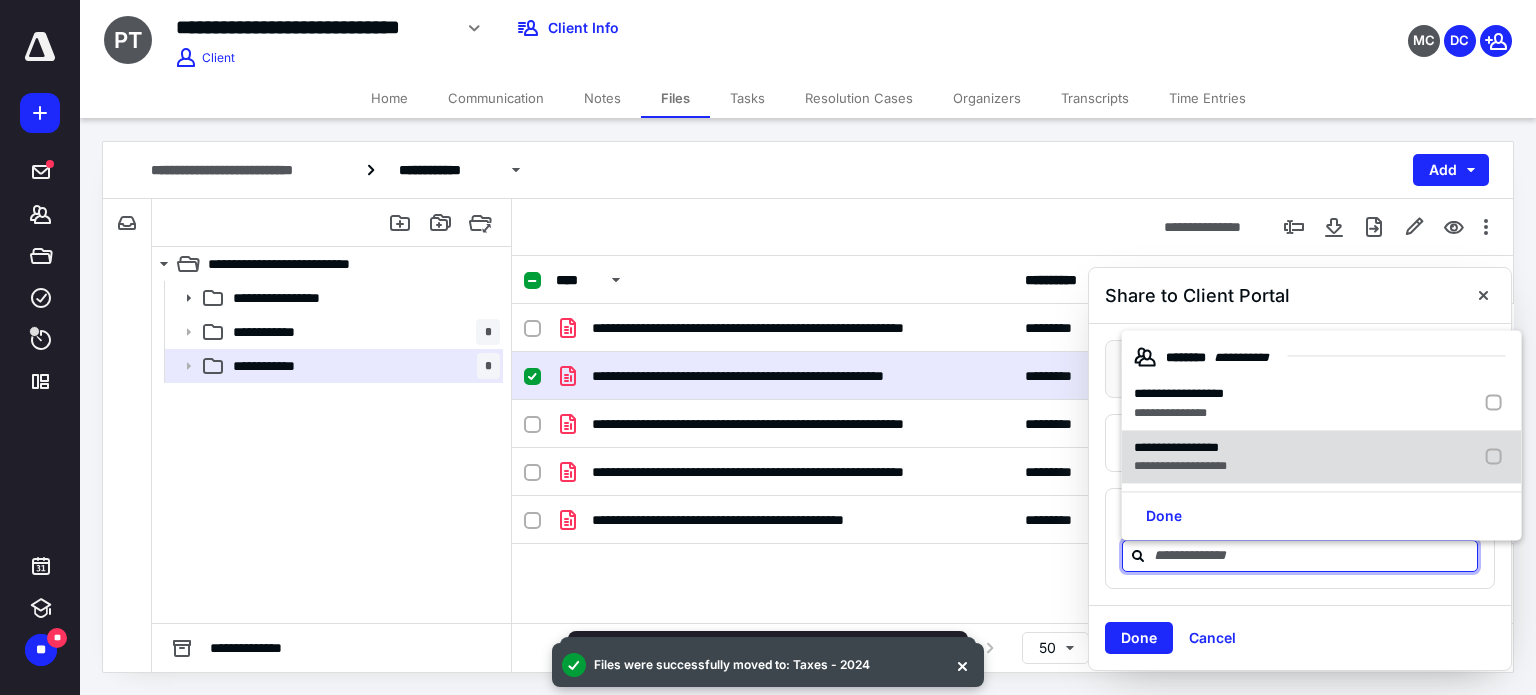 click on "**********" at bounding box center [1176, 447] 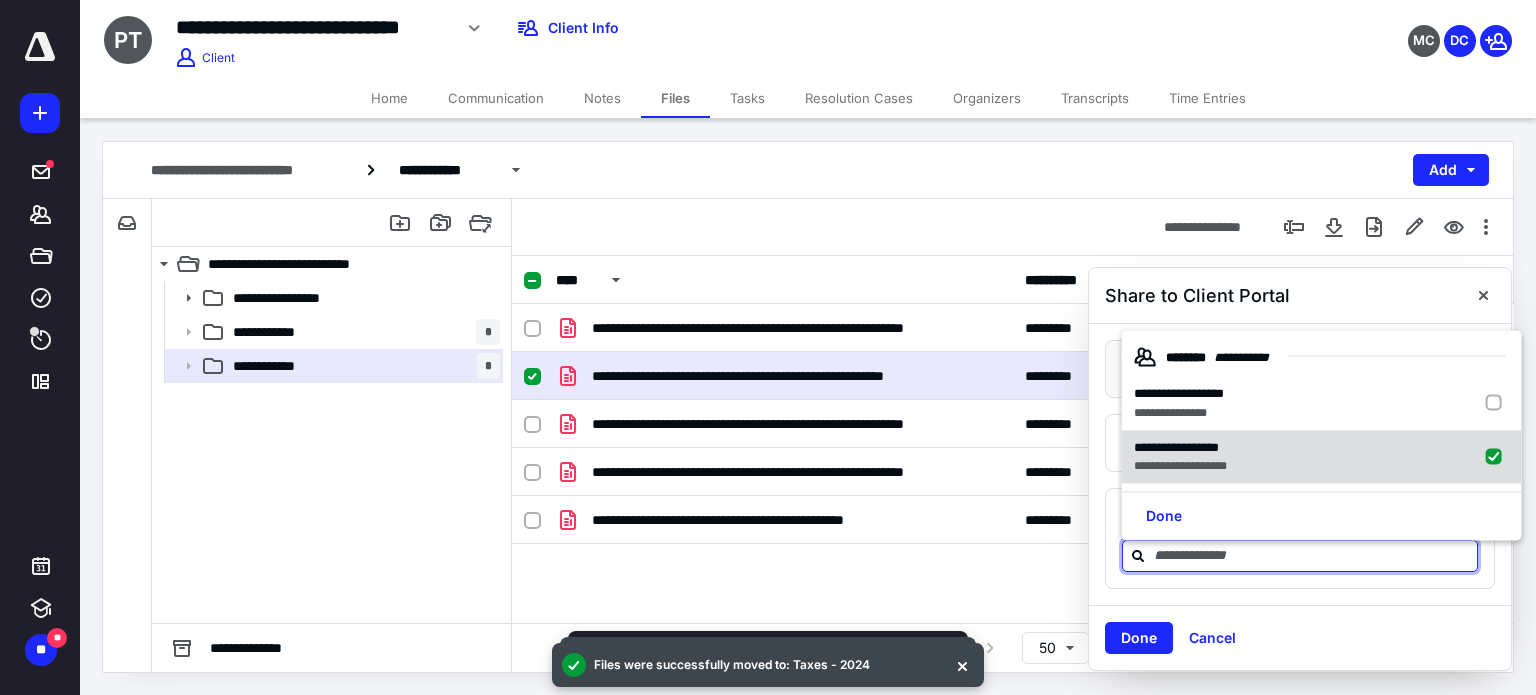 checkbox on "true" 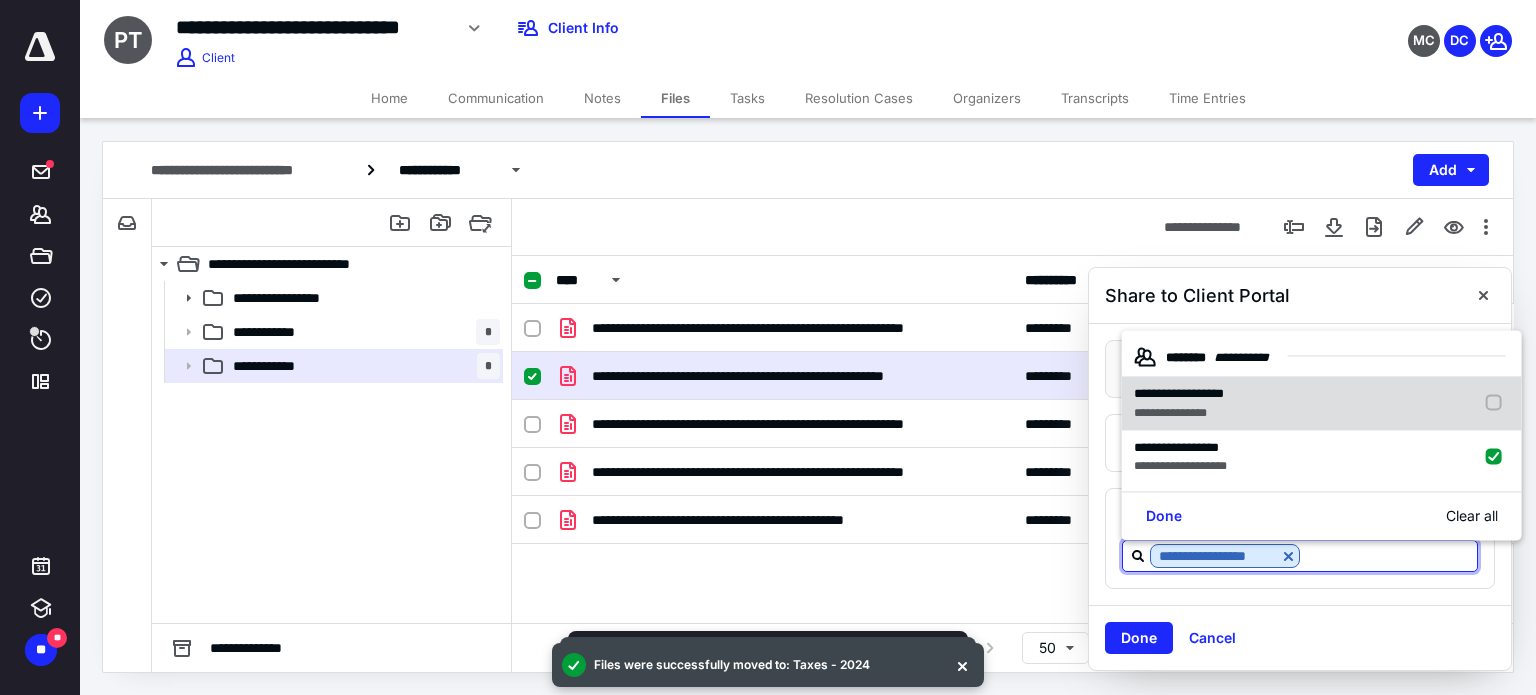 click on "**********" at bounding box center [1179, 394] 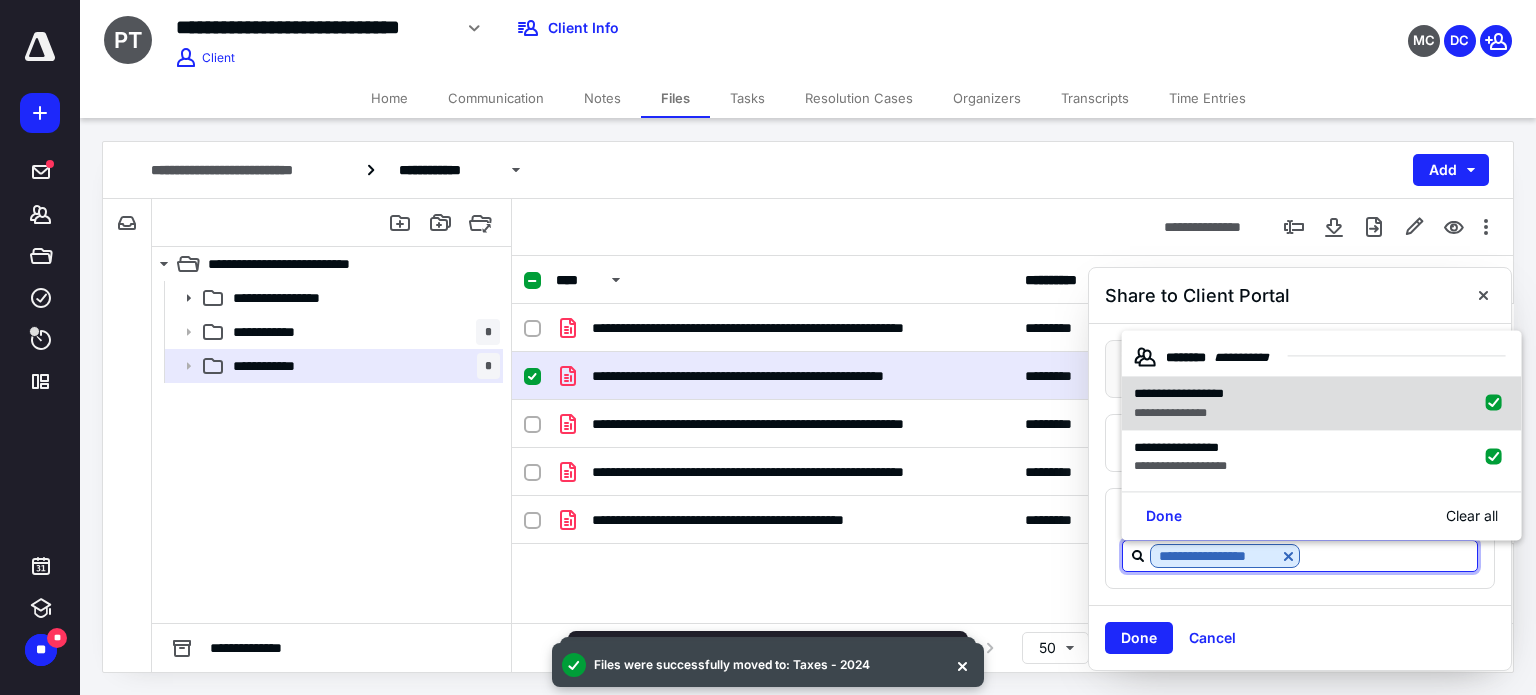 checkbox on "true" 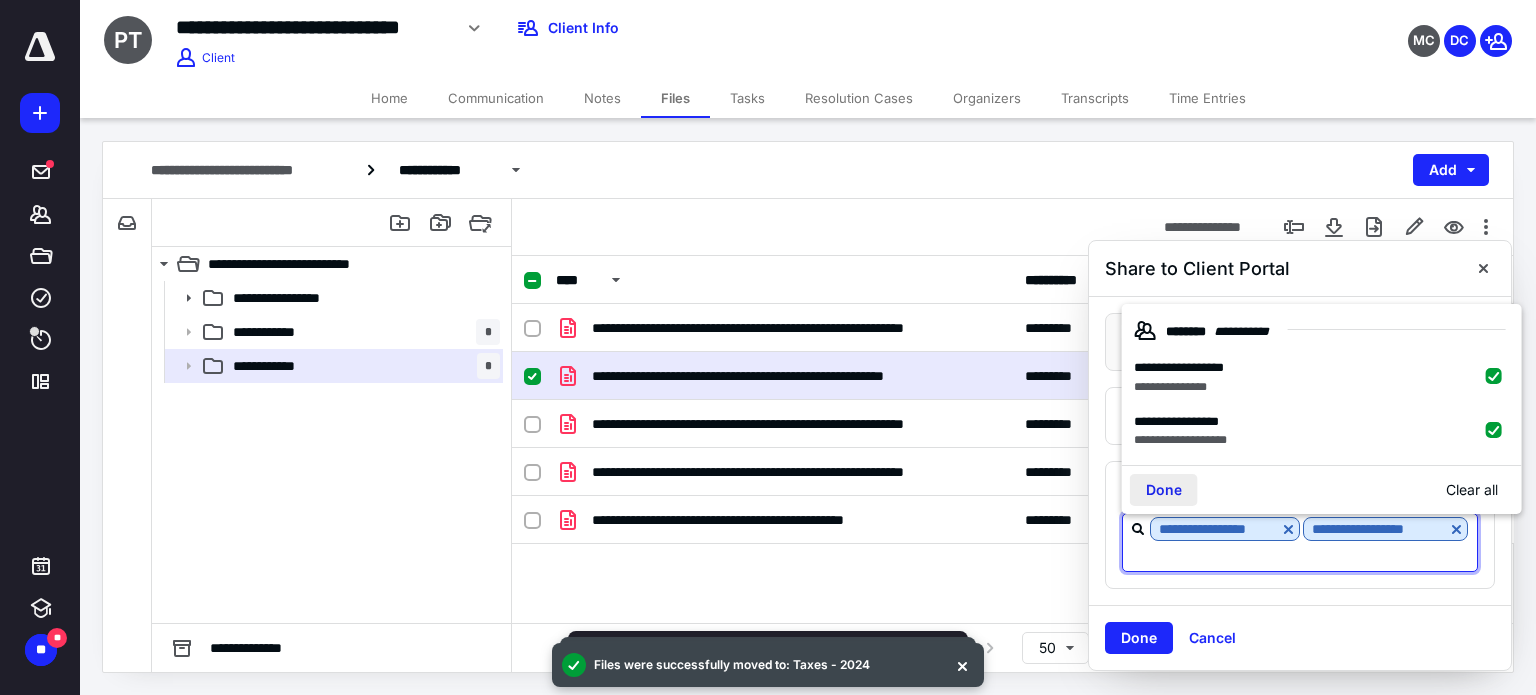 click on "Done" at bounding box center [1164, 490] 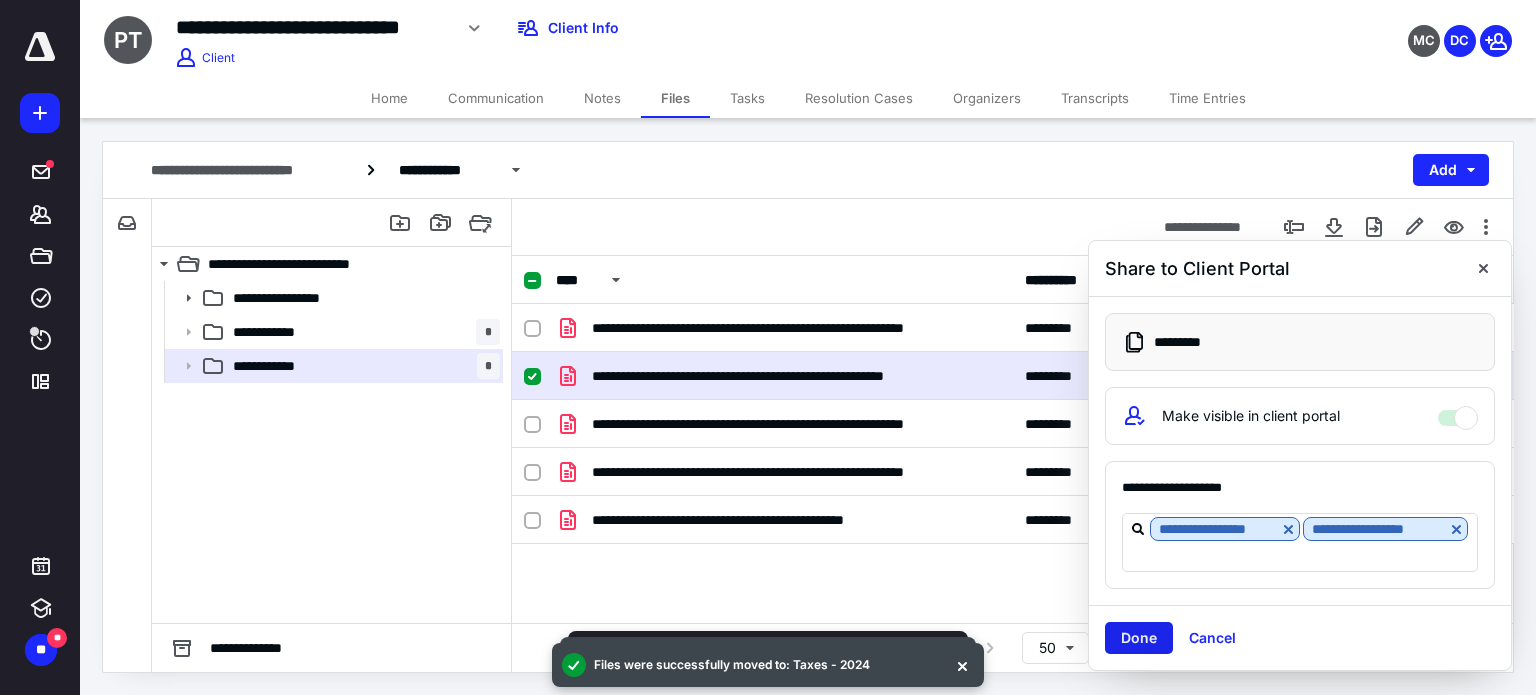 click on "Done" at bounding box center (1139, 638) 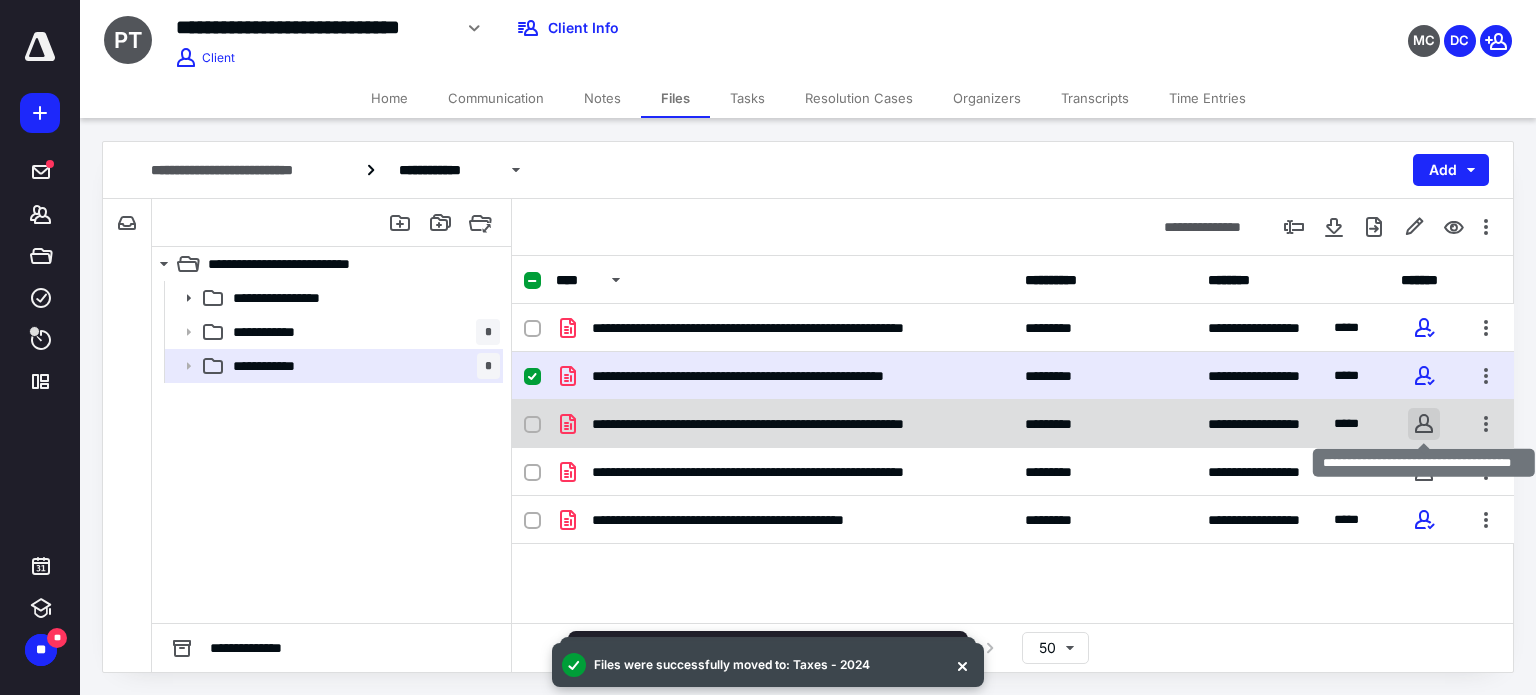 click at bounding box center (1424, 424) 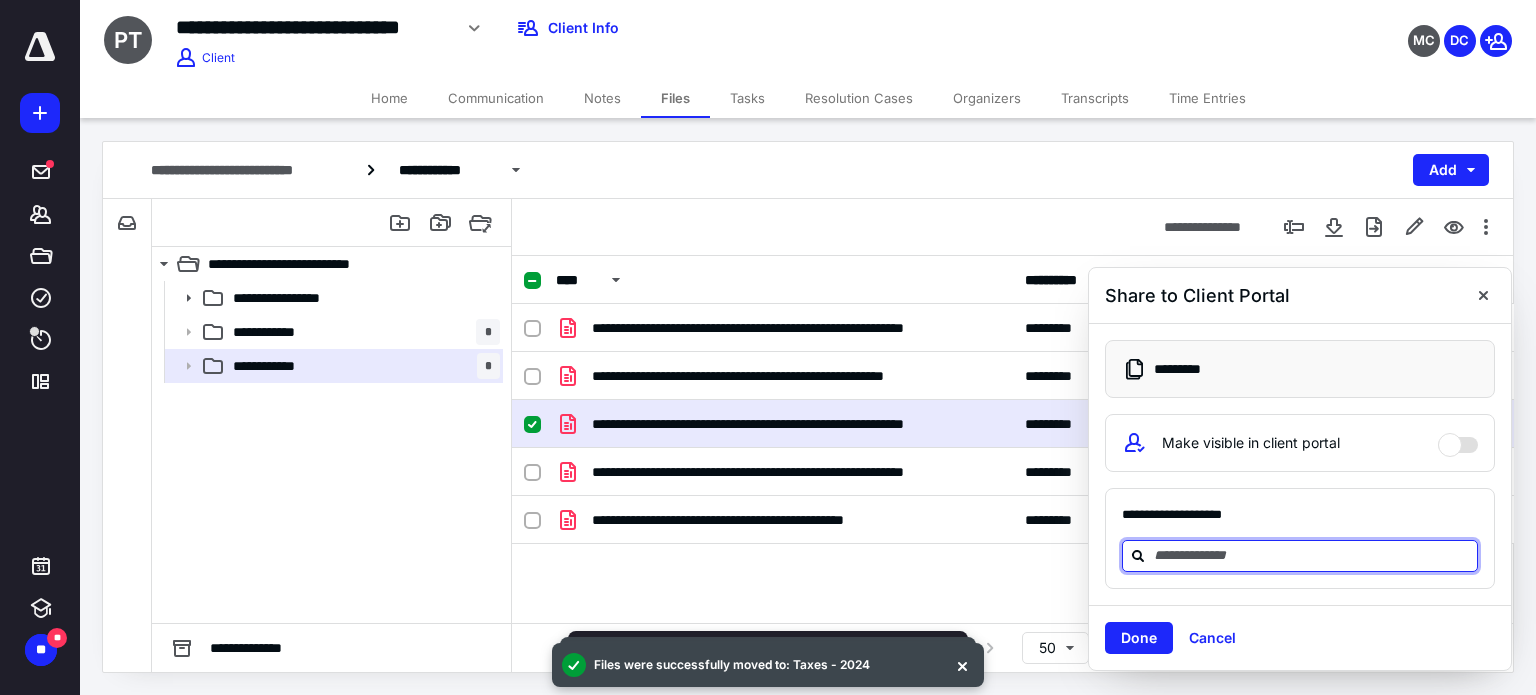 click at bounding box center (1312, 555) 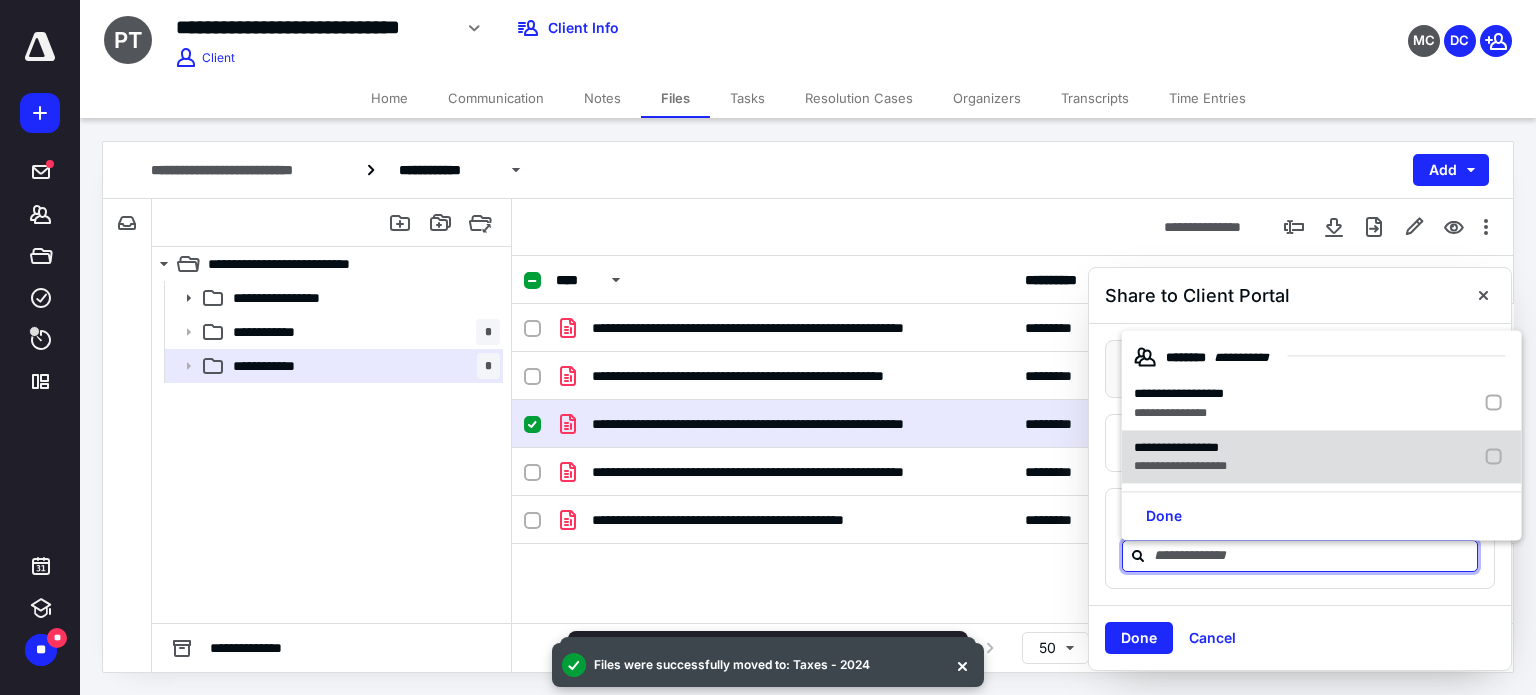 drag, startPoint x: 1207, startPoint y: 458, endPoint x: 1205, endPoint y: 444, distance: 14.142136 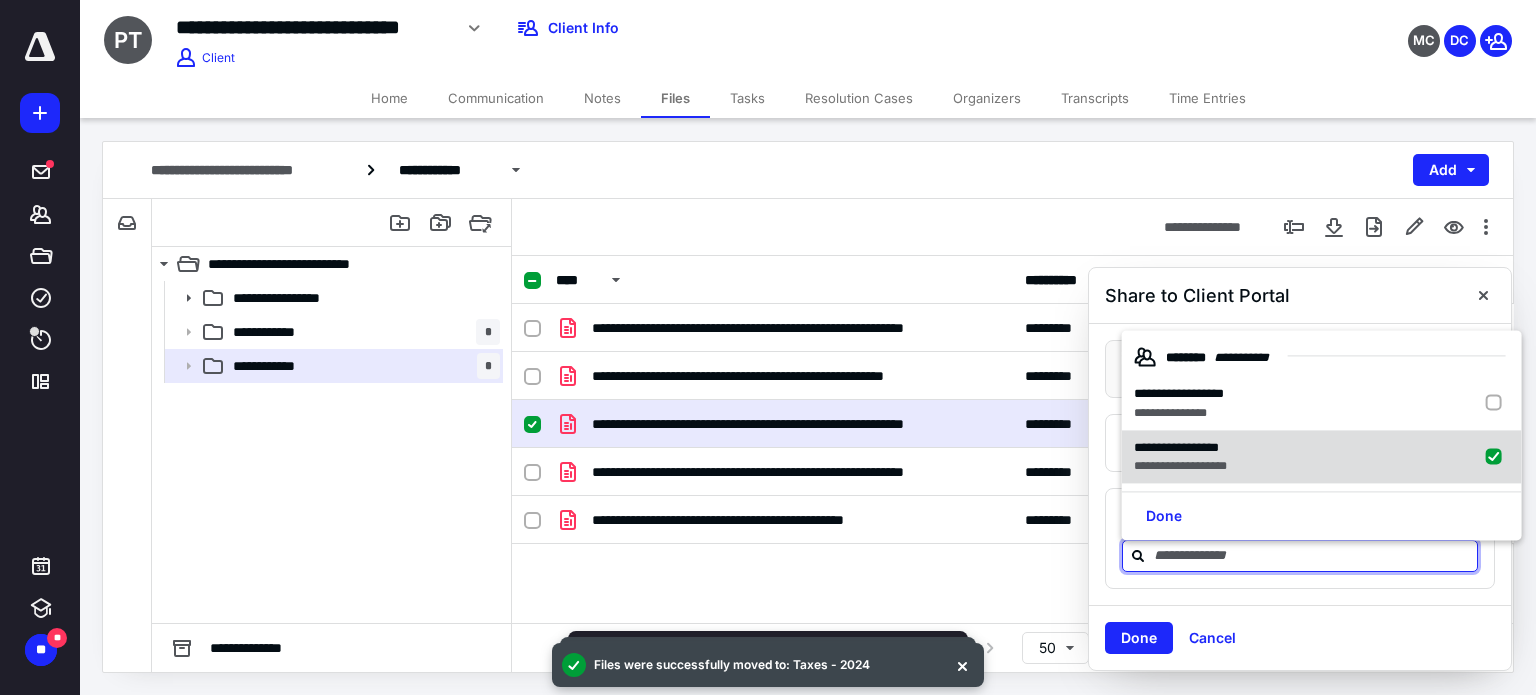 checkbox on "true" 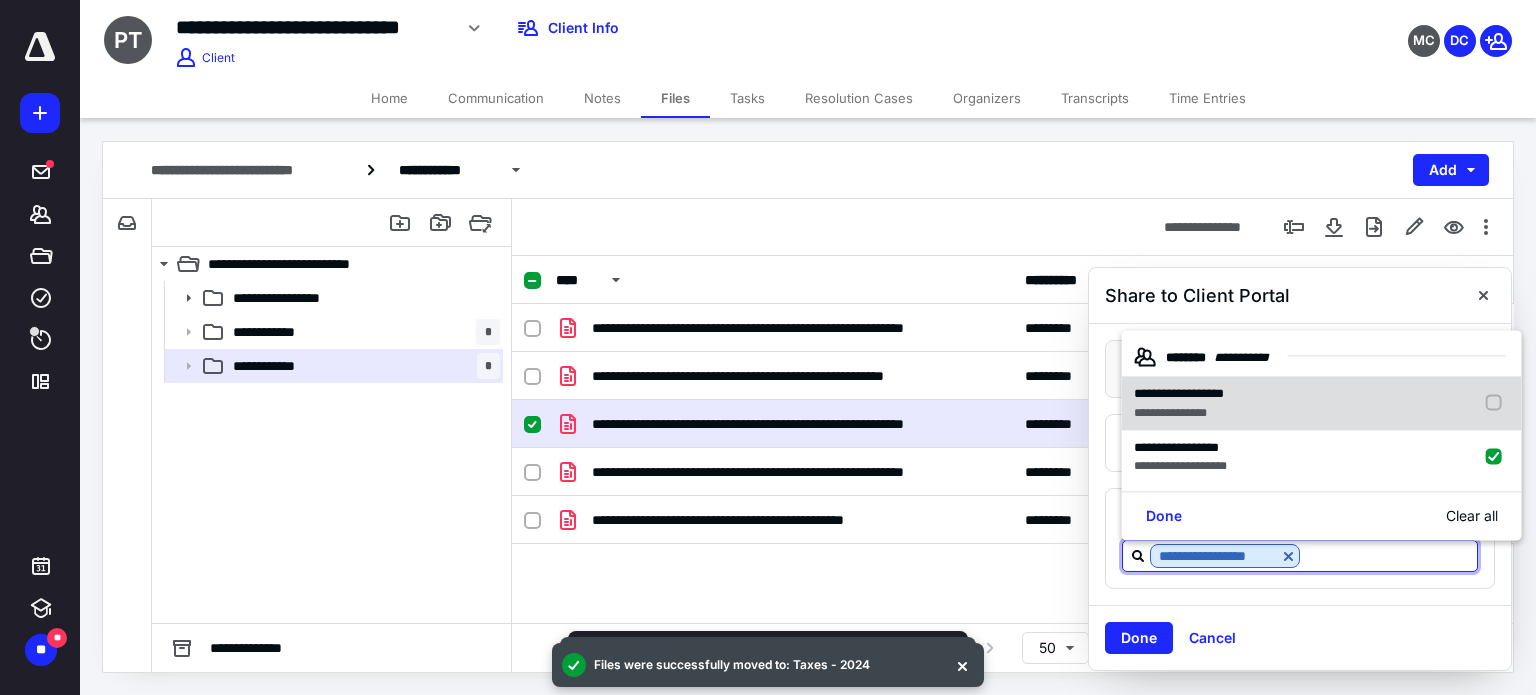 click on "**********" at bounding box center (1179, 394) 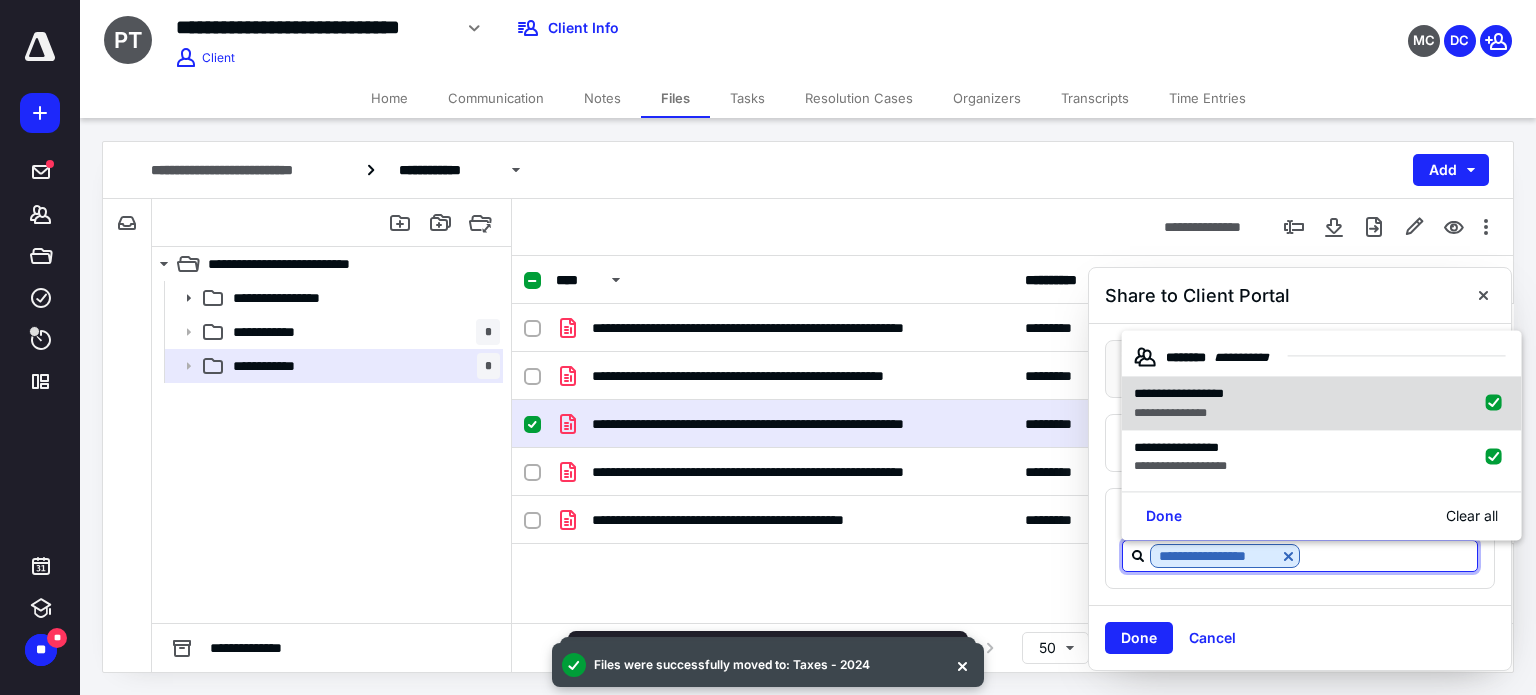checkbox on "true" 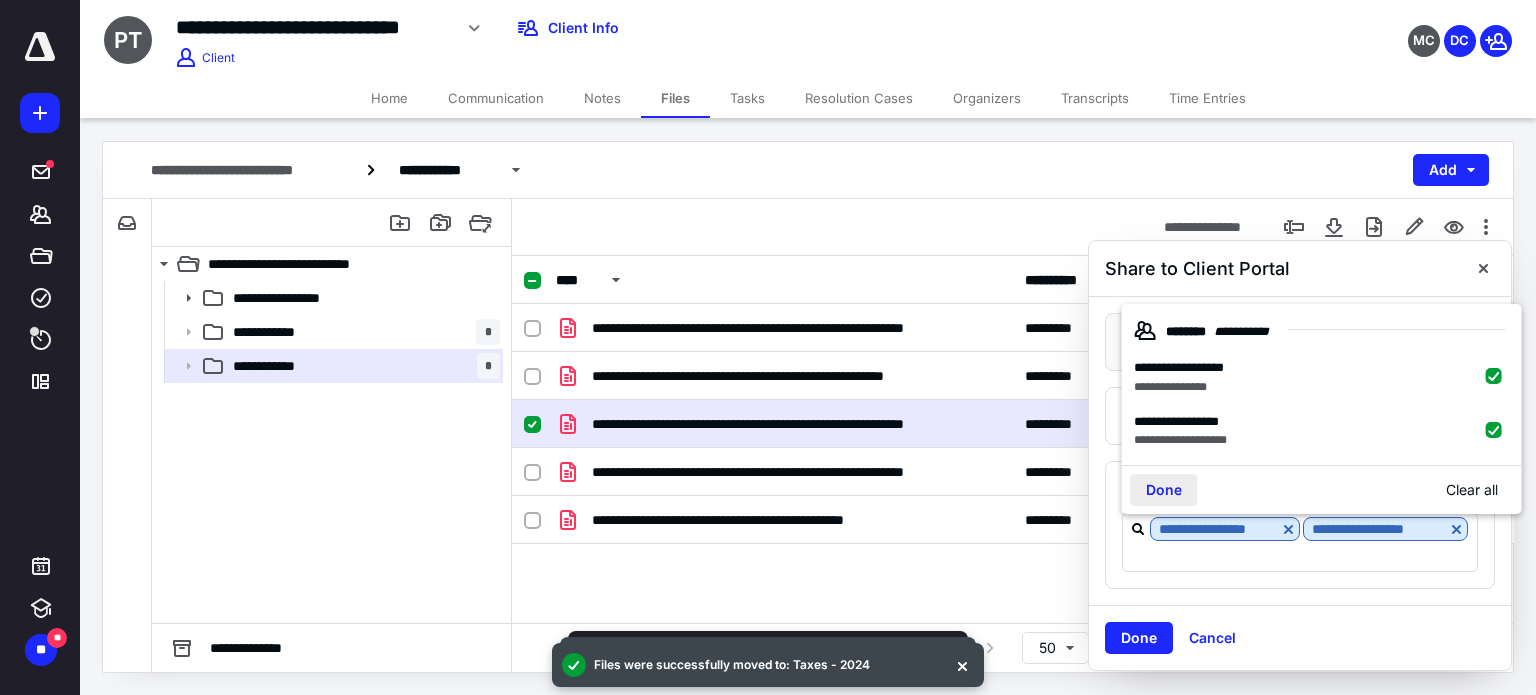 click on "Done" at bounding box center [1164, 490] 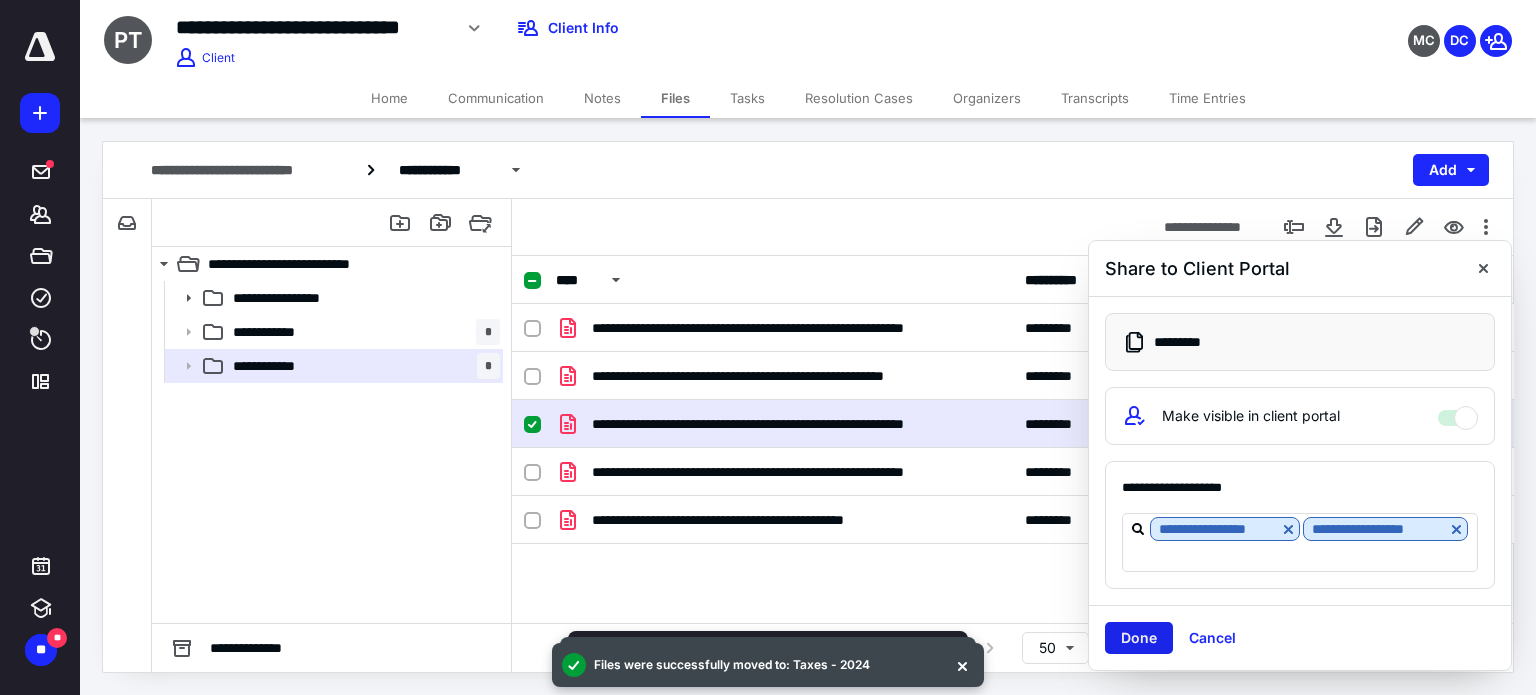click on "Done" at bounding box center (1139, 638) 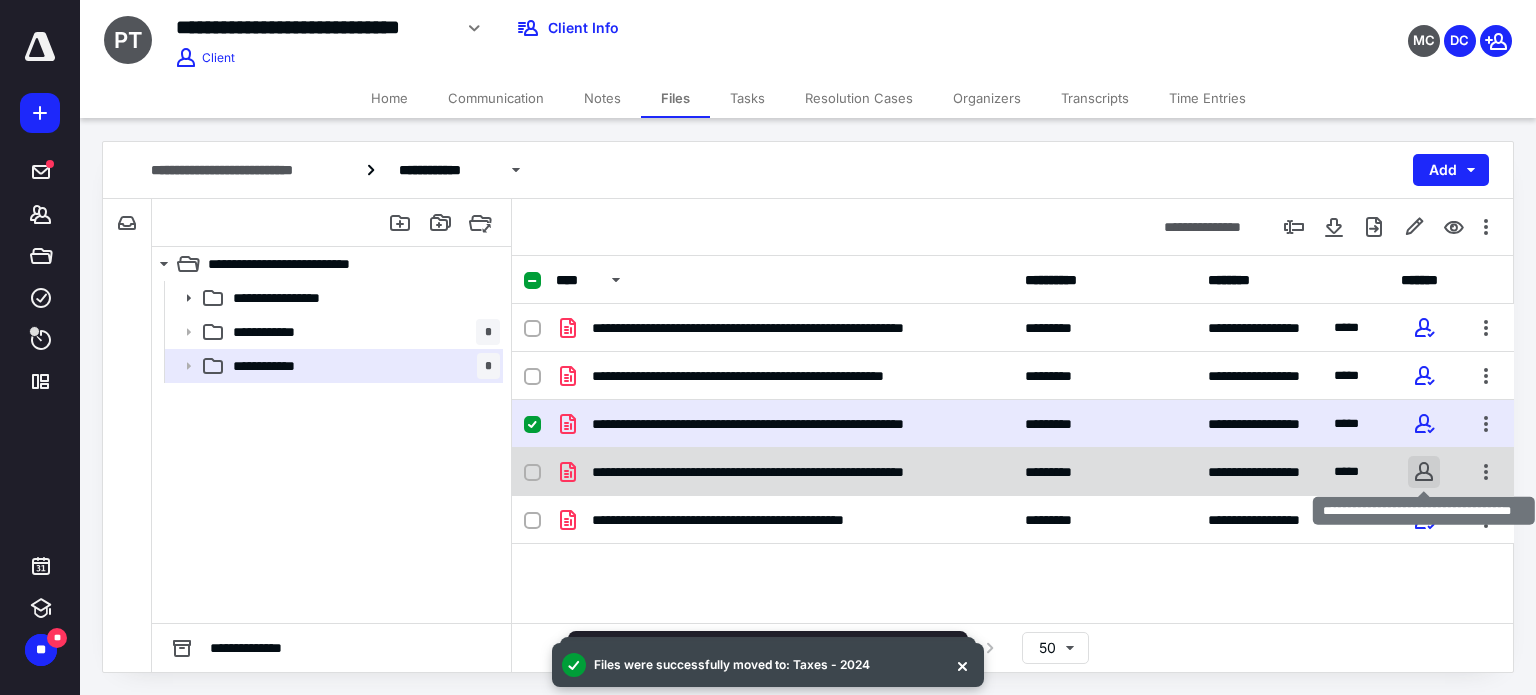 click at bounding box center (1424, 472) 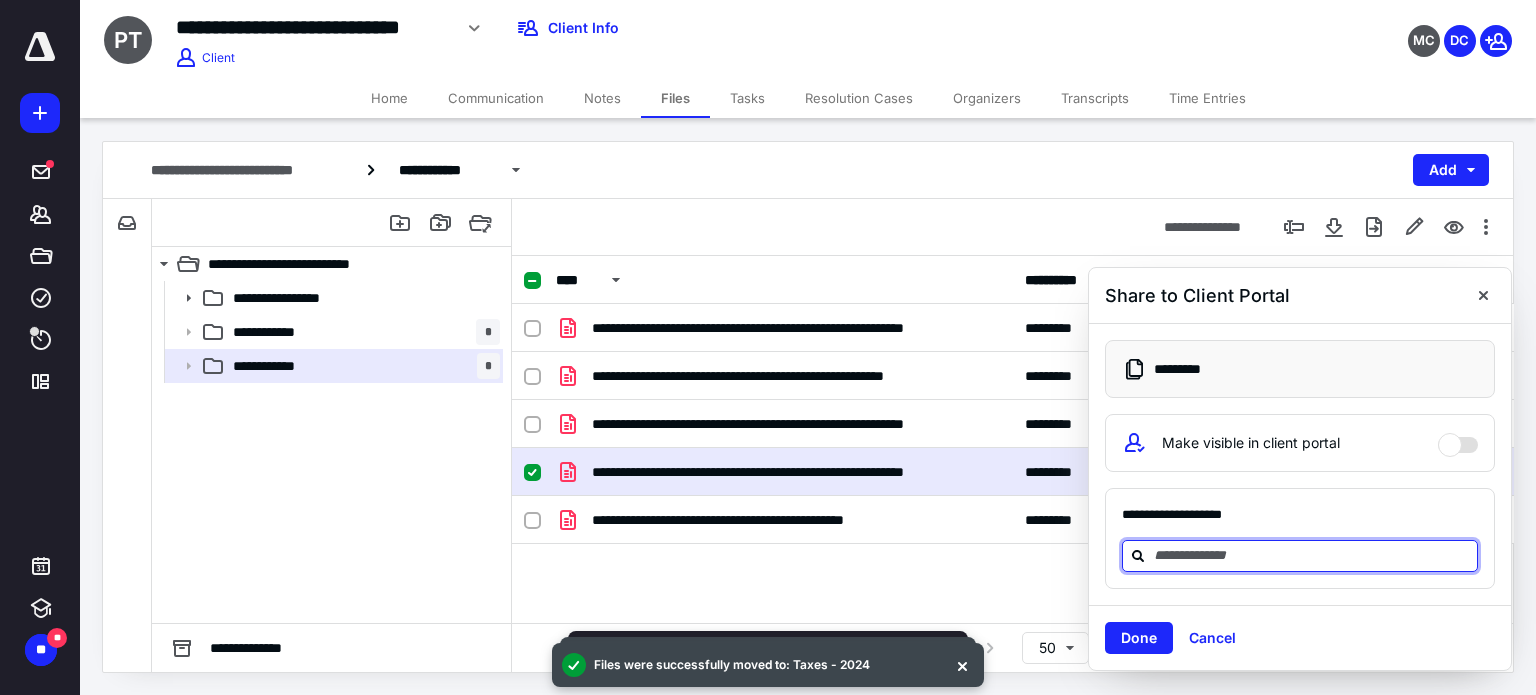 click at bounding box center (1312, 555) 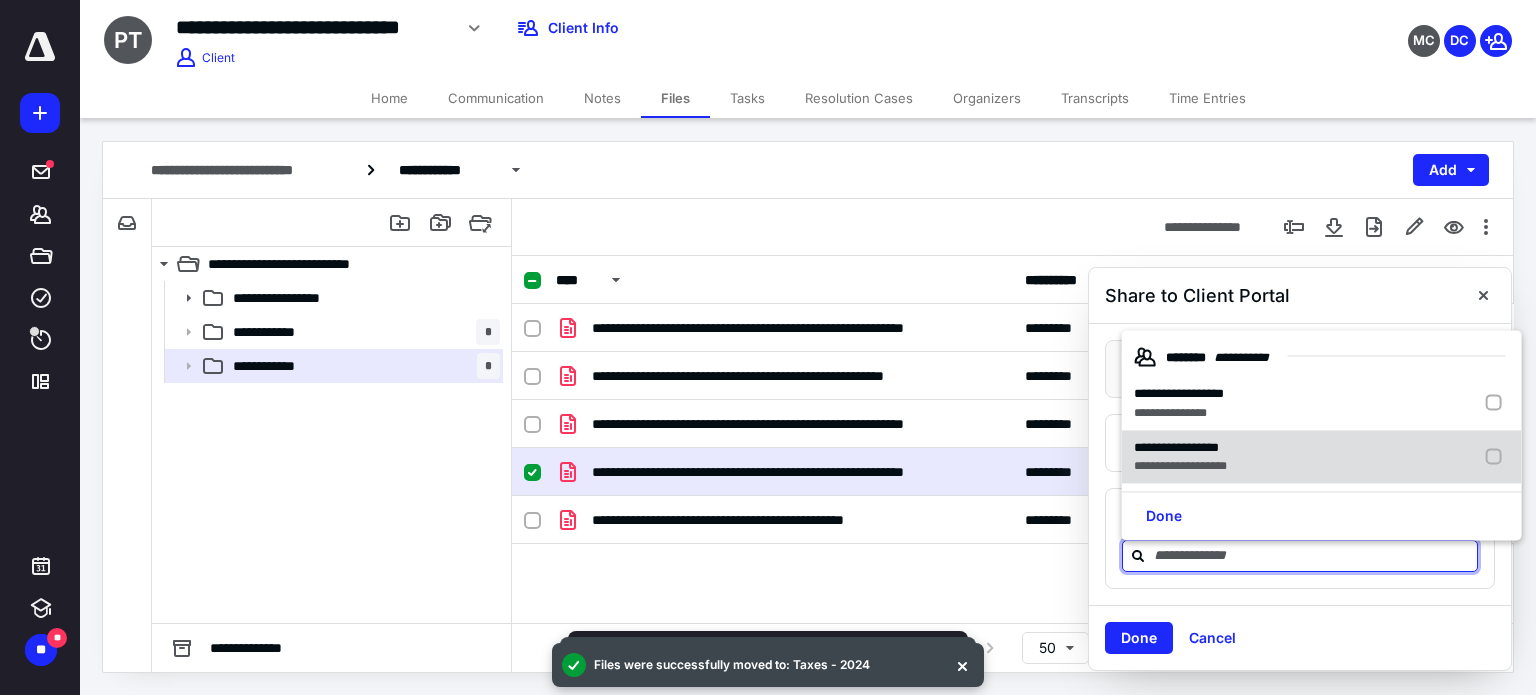 click on "**********" at bounding box center (1176, 447) 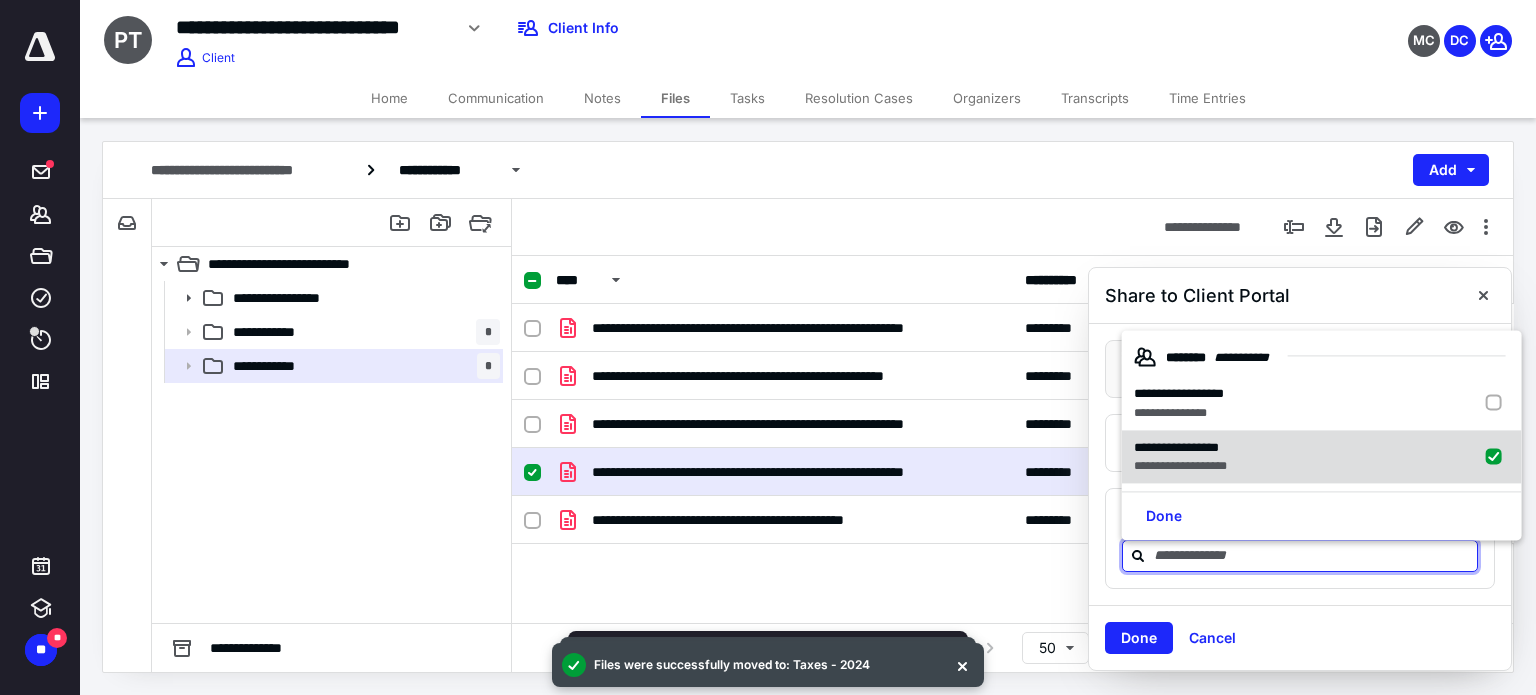 checkbox on "true" 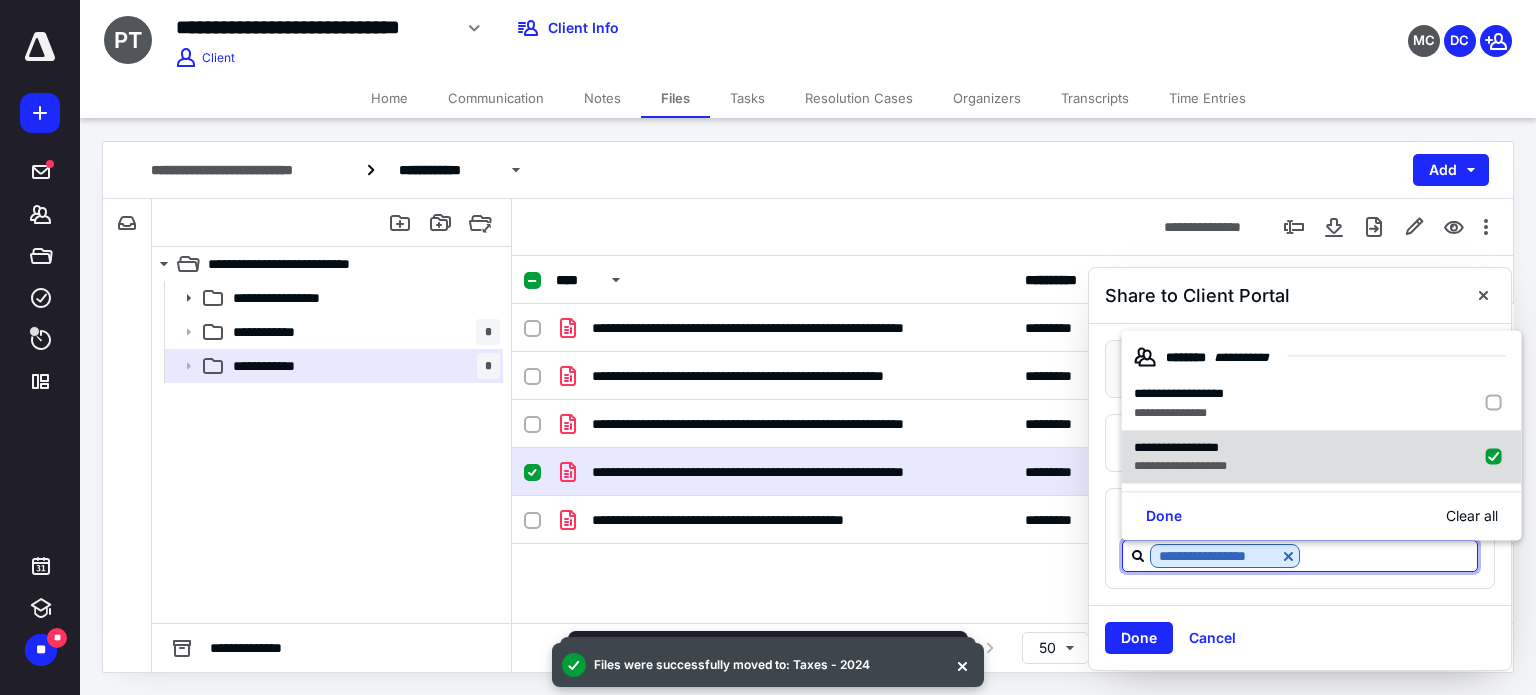drag, startPoint x: 1196, startPoint y: 391, endPoint x: 1176, endPoint y: 416, distance: 32.01562 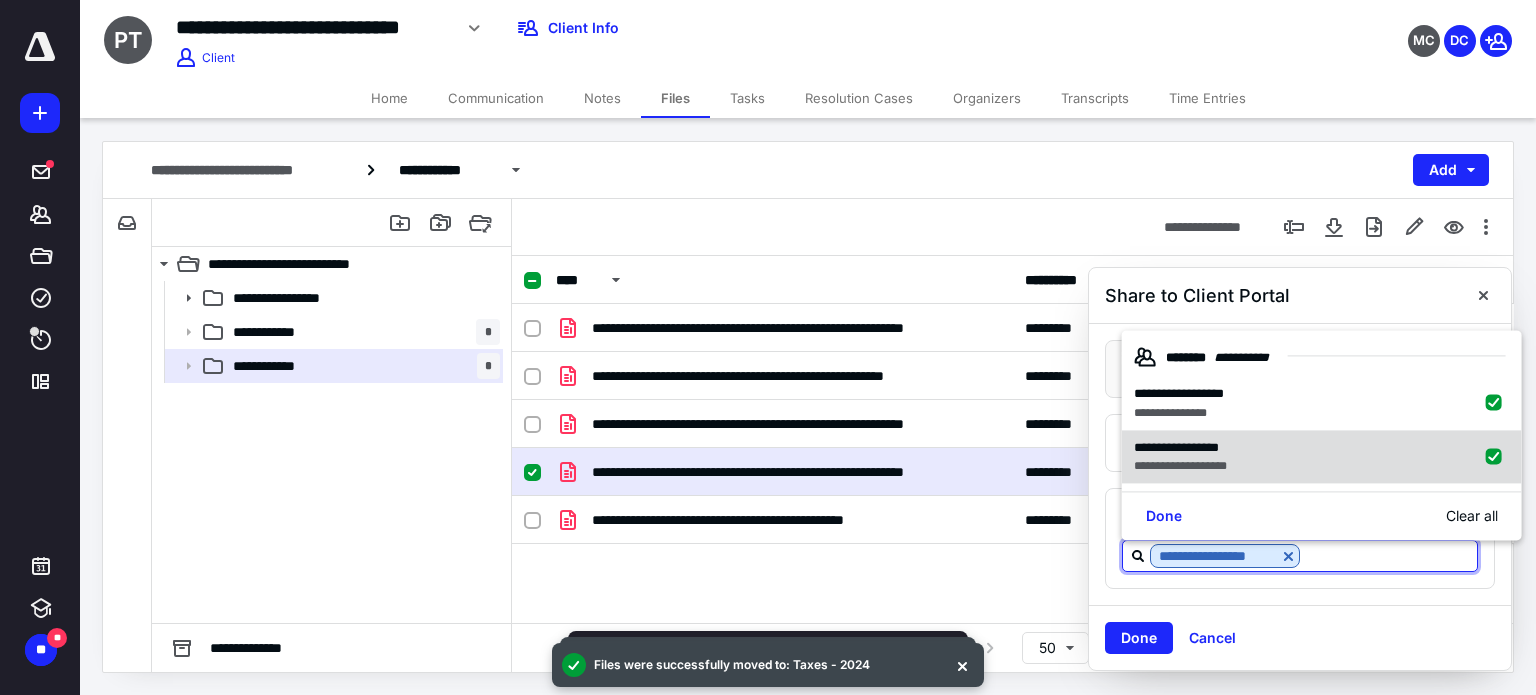 checkbox on "true" 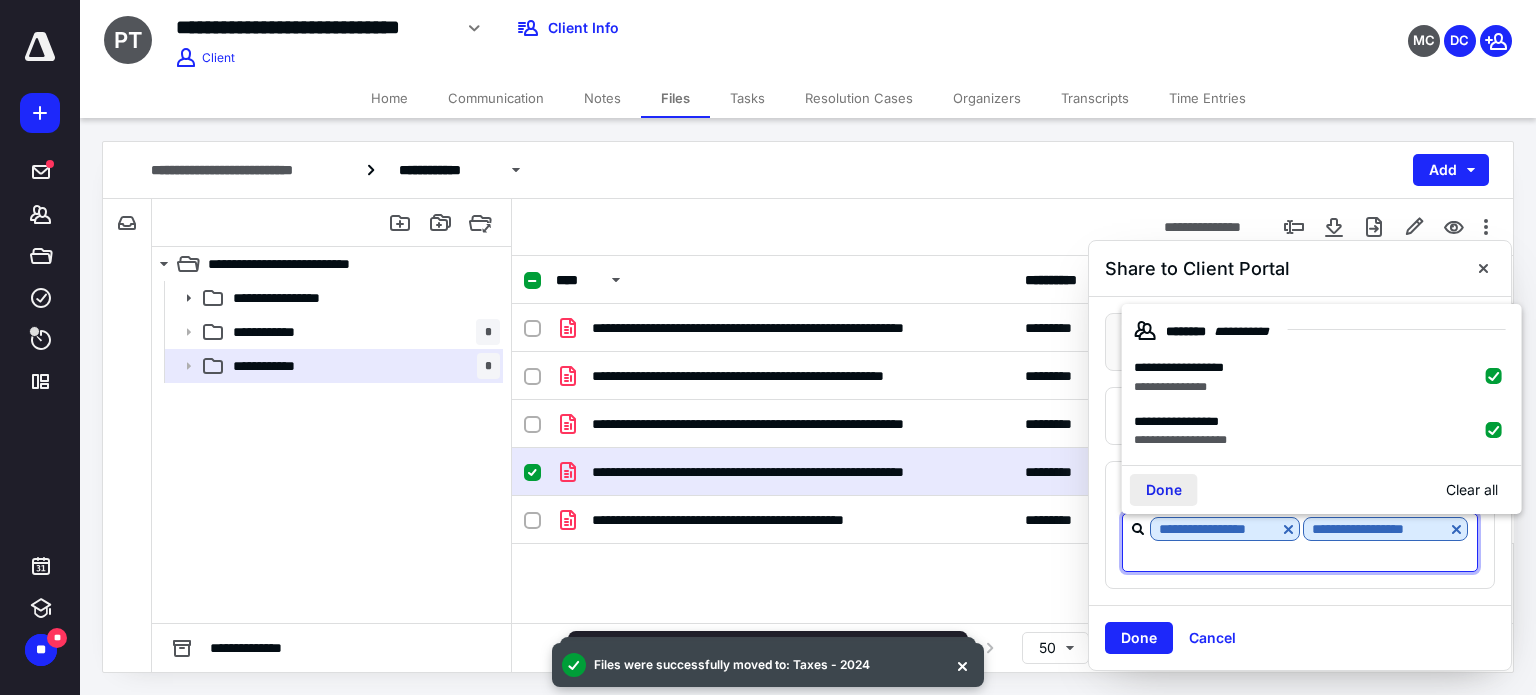 click on "Done" at bounding box center [1164, 490] 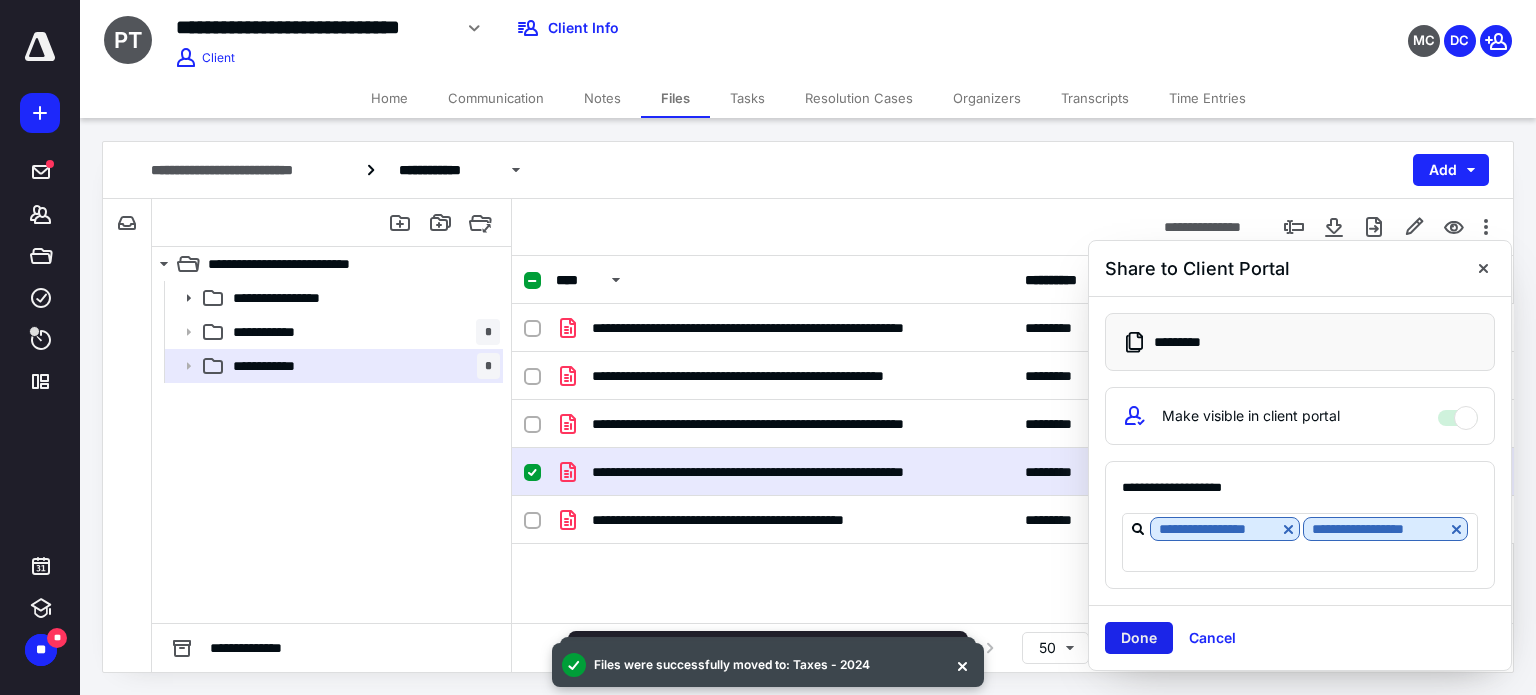 click on "Done" at bounding box center (1139, 638) 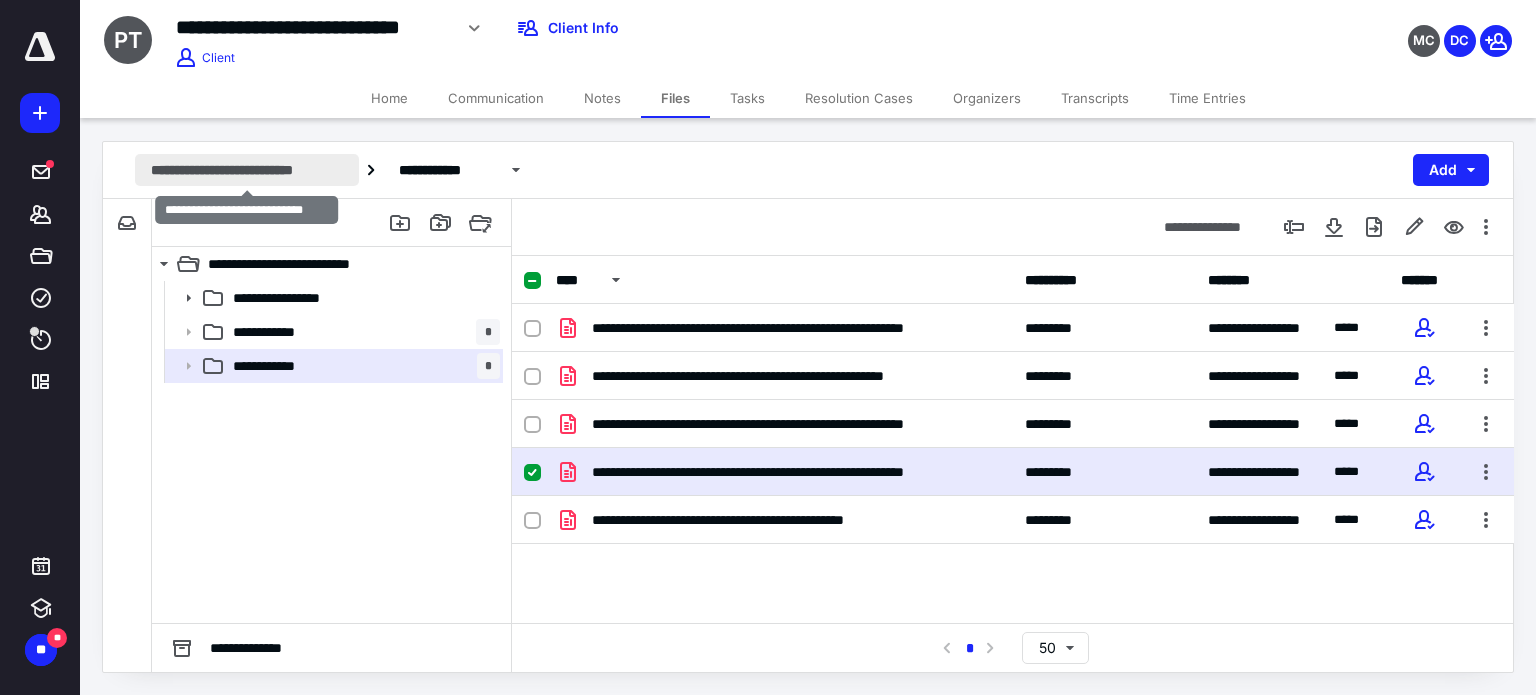 click on "**********" at bounding box center [247, 170] 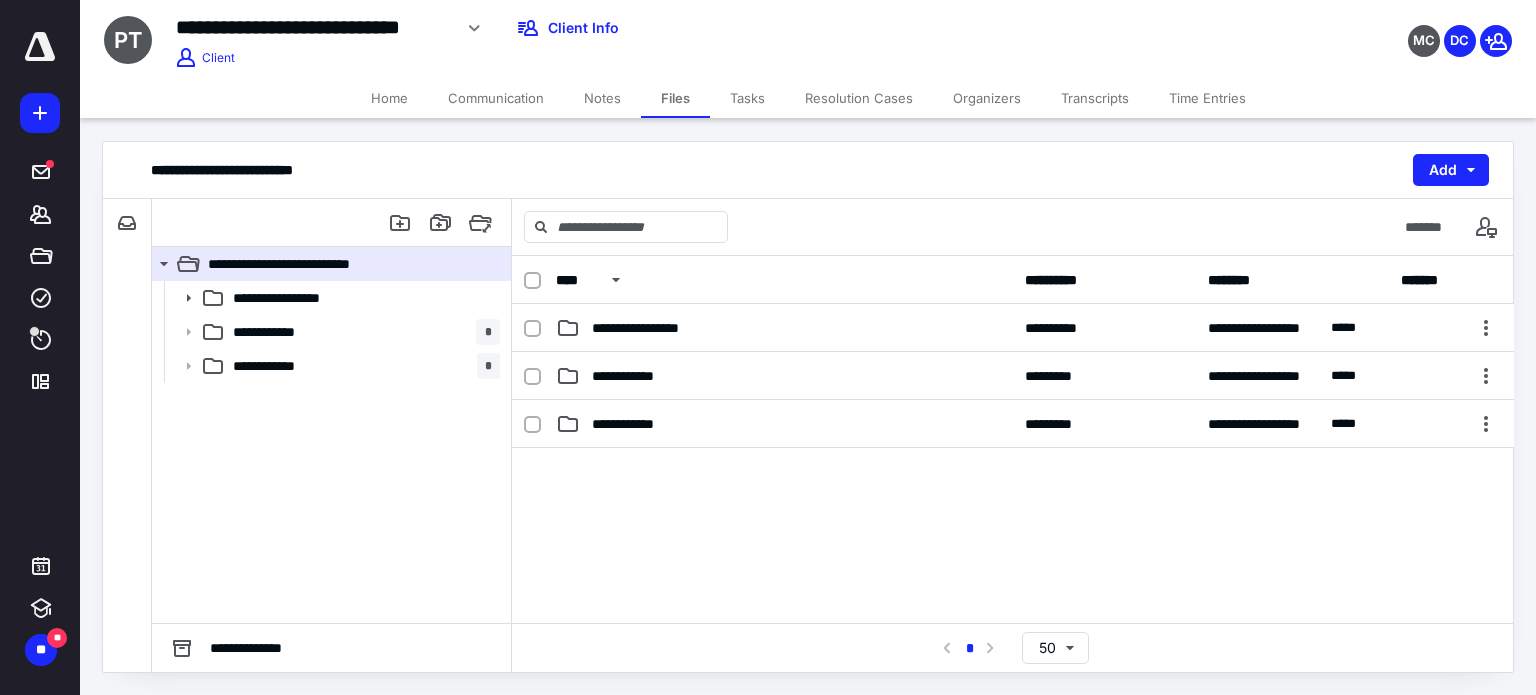 click on "Home" at bounding box center (389, 98) 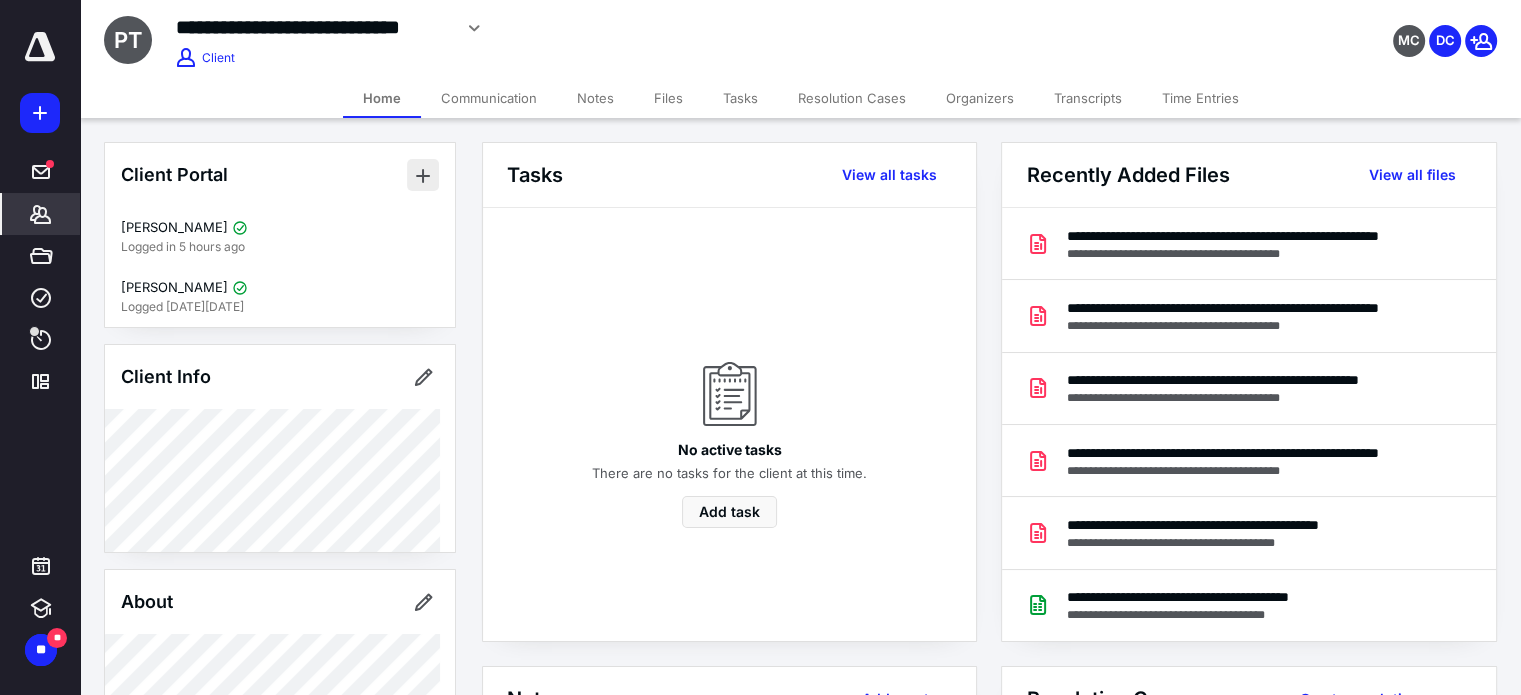 click at bounding box center (423, 175) 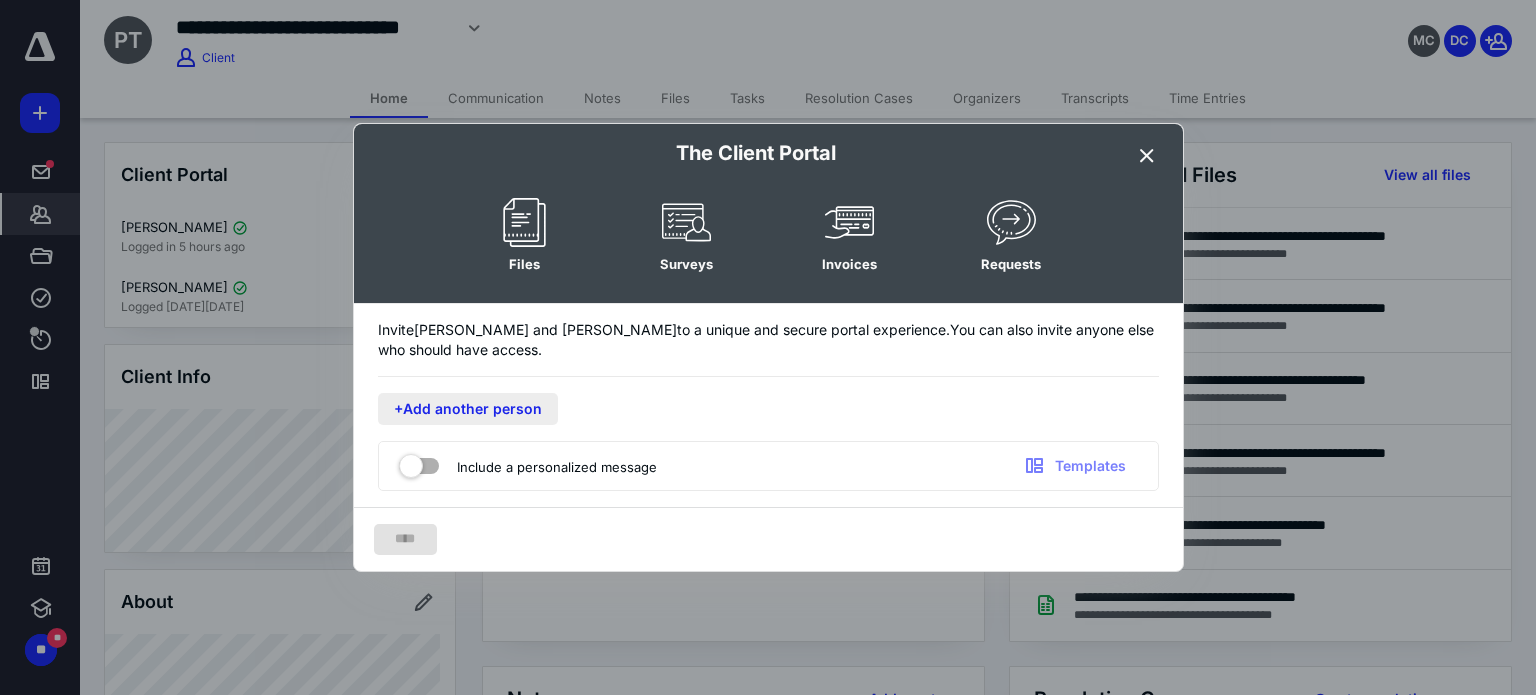 click on "+Add another person" at bounding box center [468, 409] 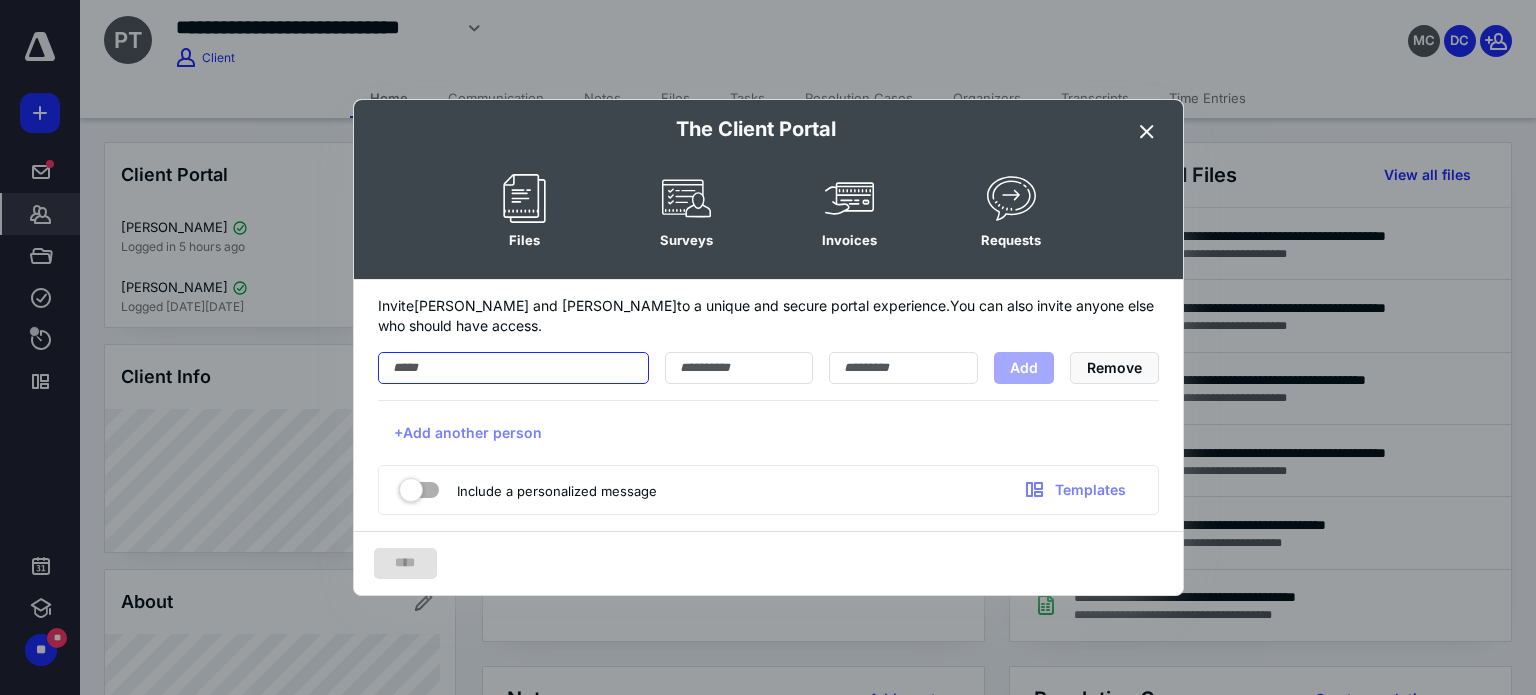 click at bounding box center (513, 368) 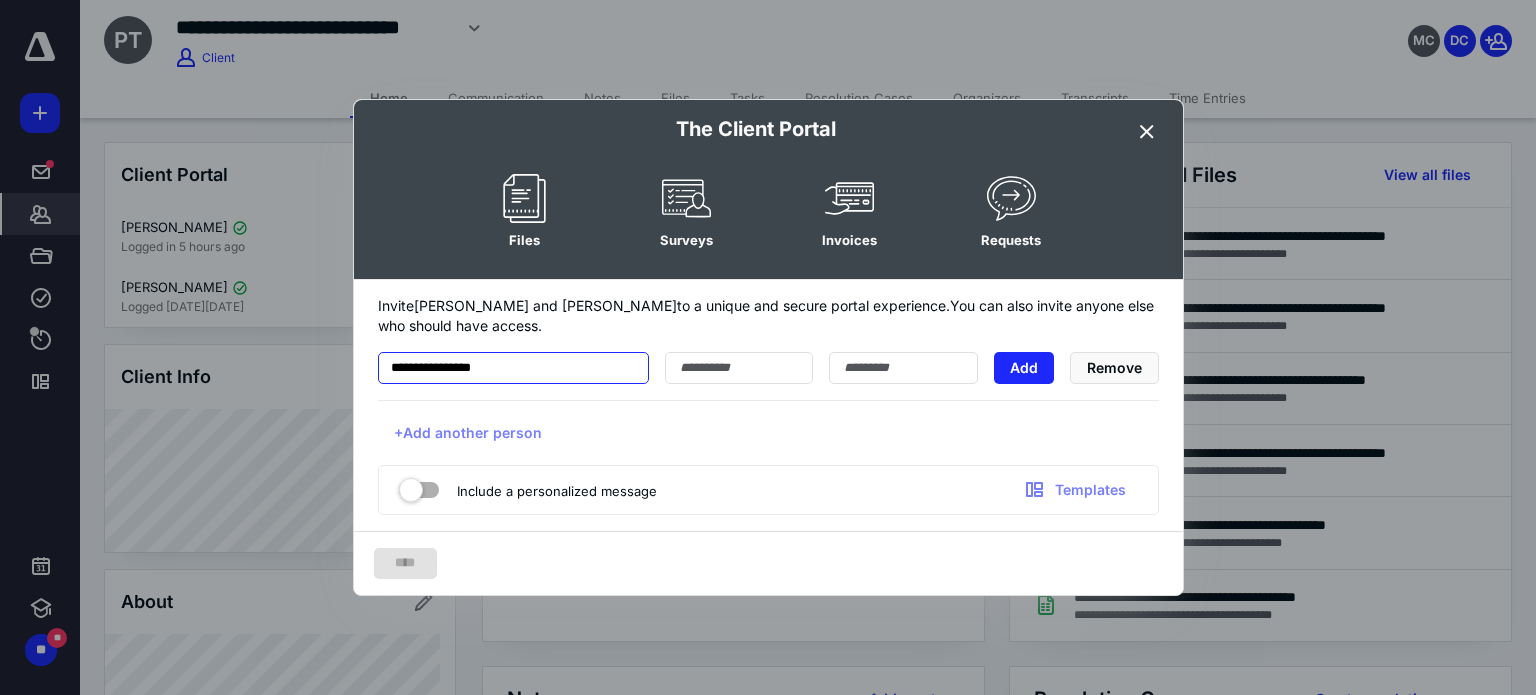 type on "**********" 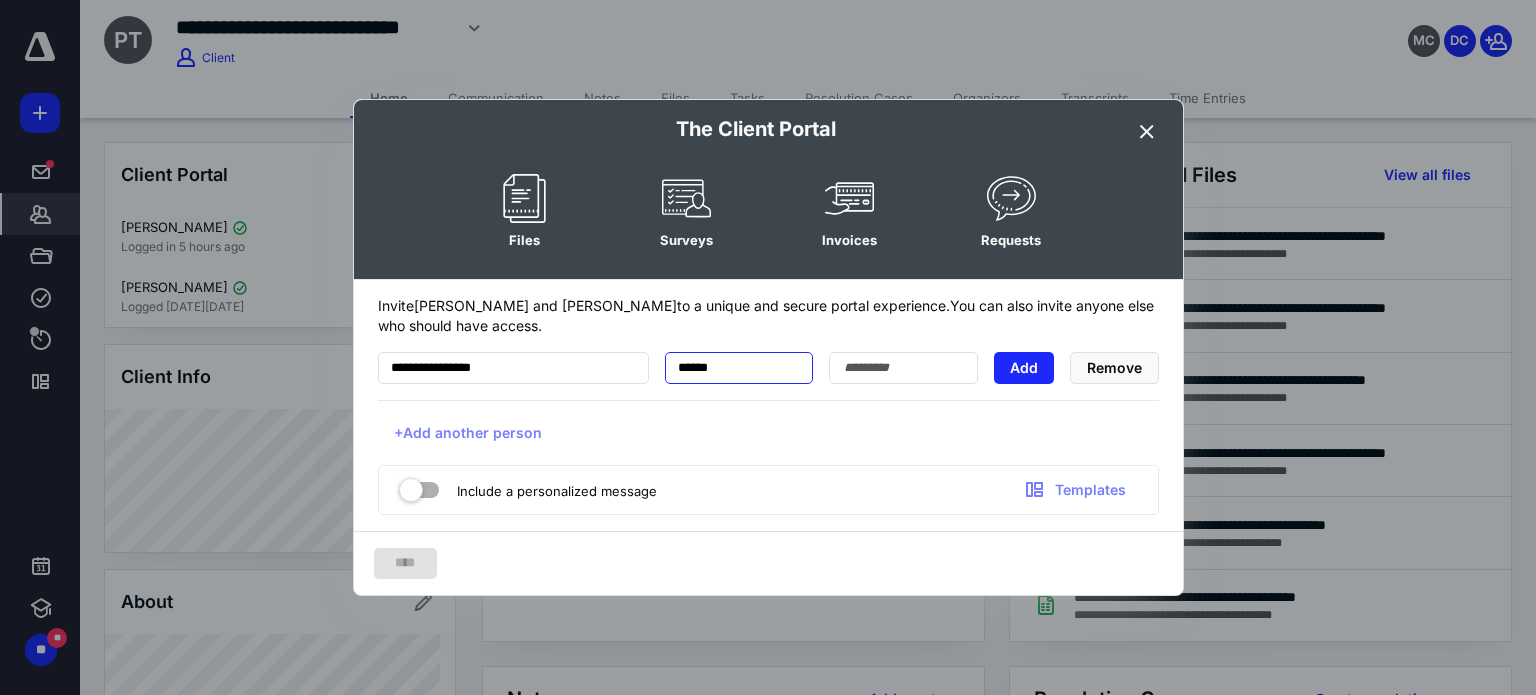 type on "******" 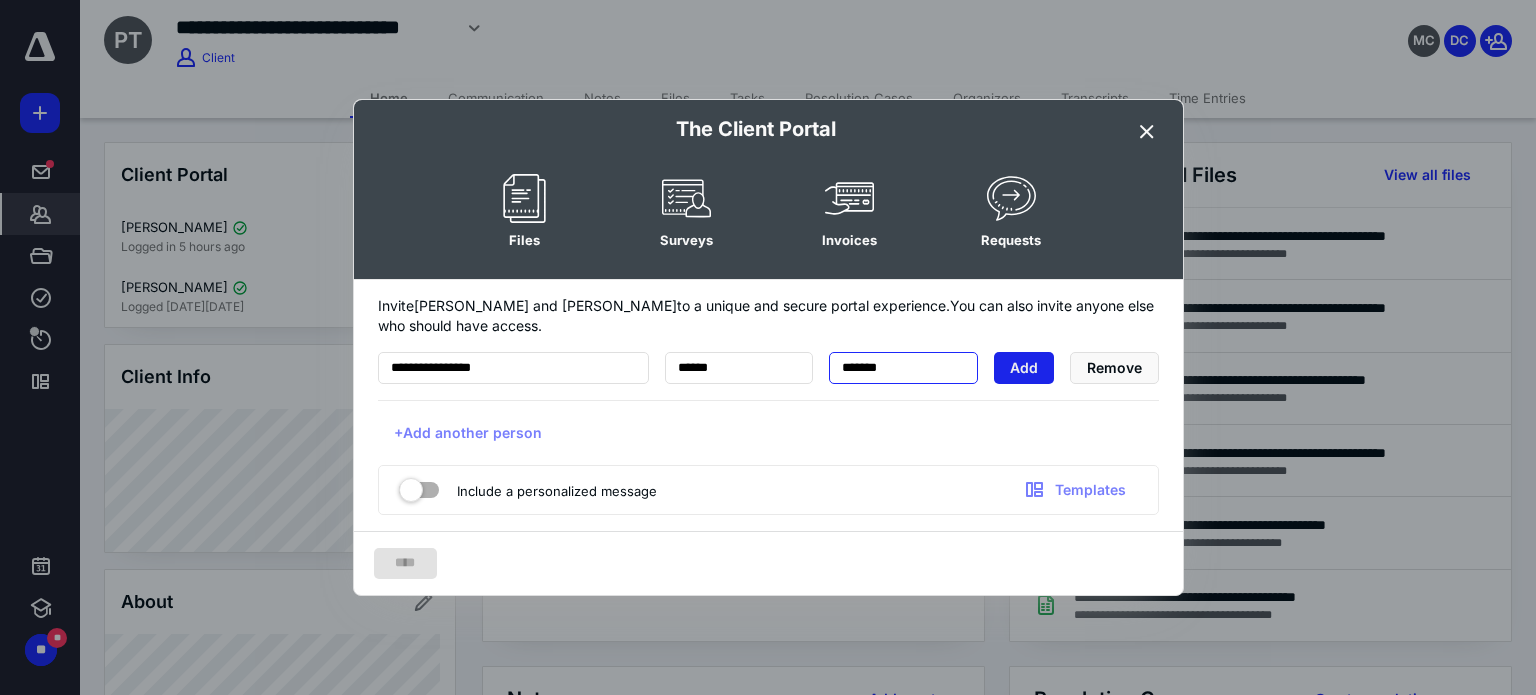 type on "*******" 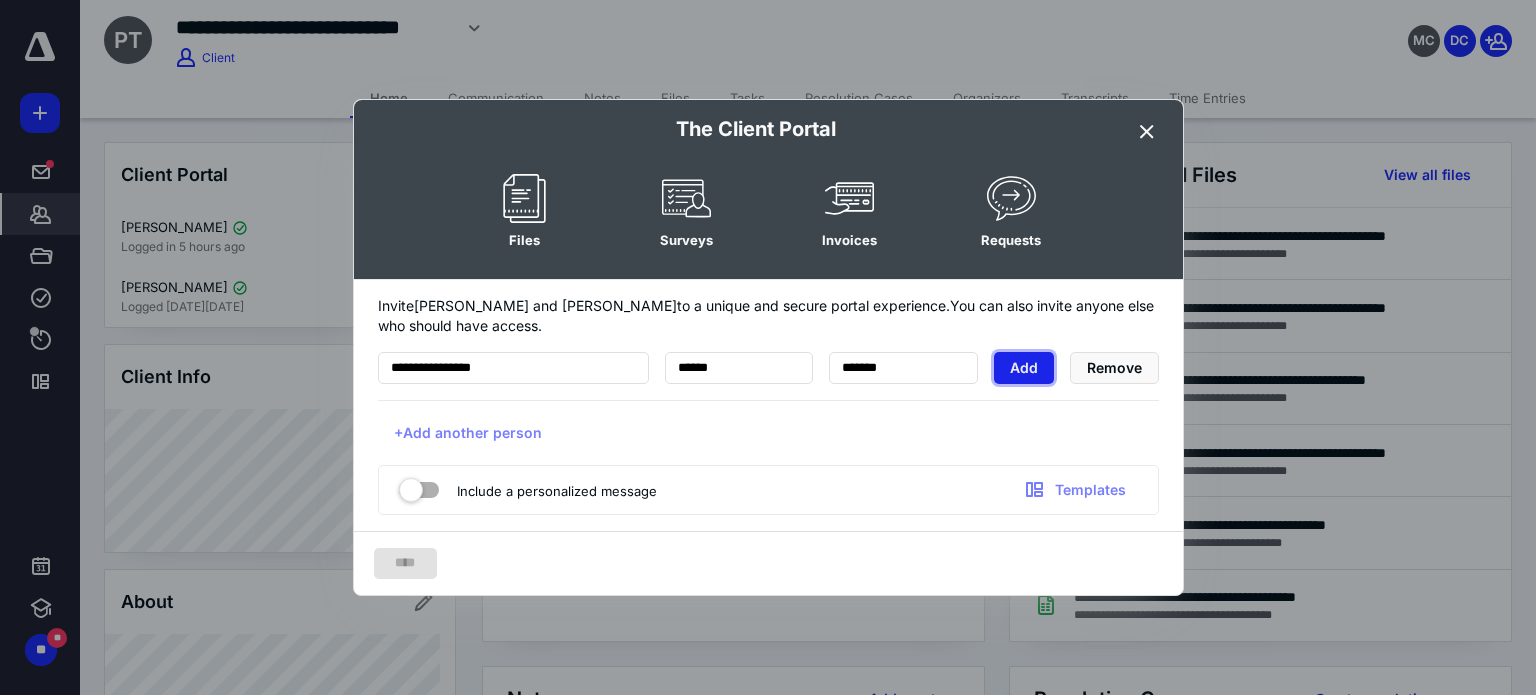 click on "Add" at bounding box center (1024, 368) 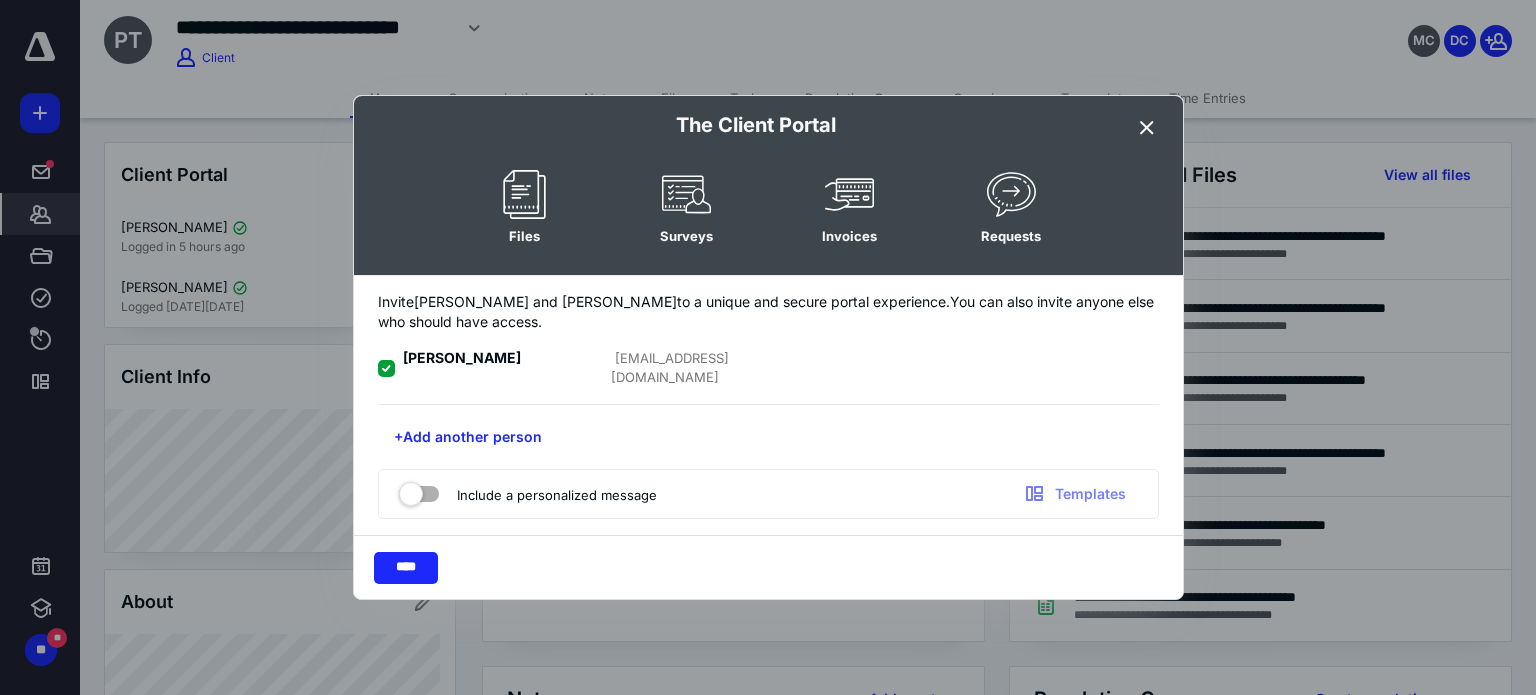 click at bounding box center [419, 490] 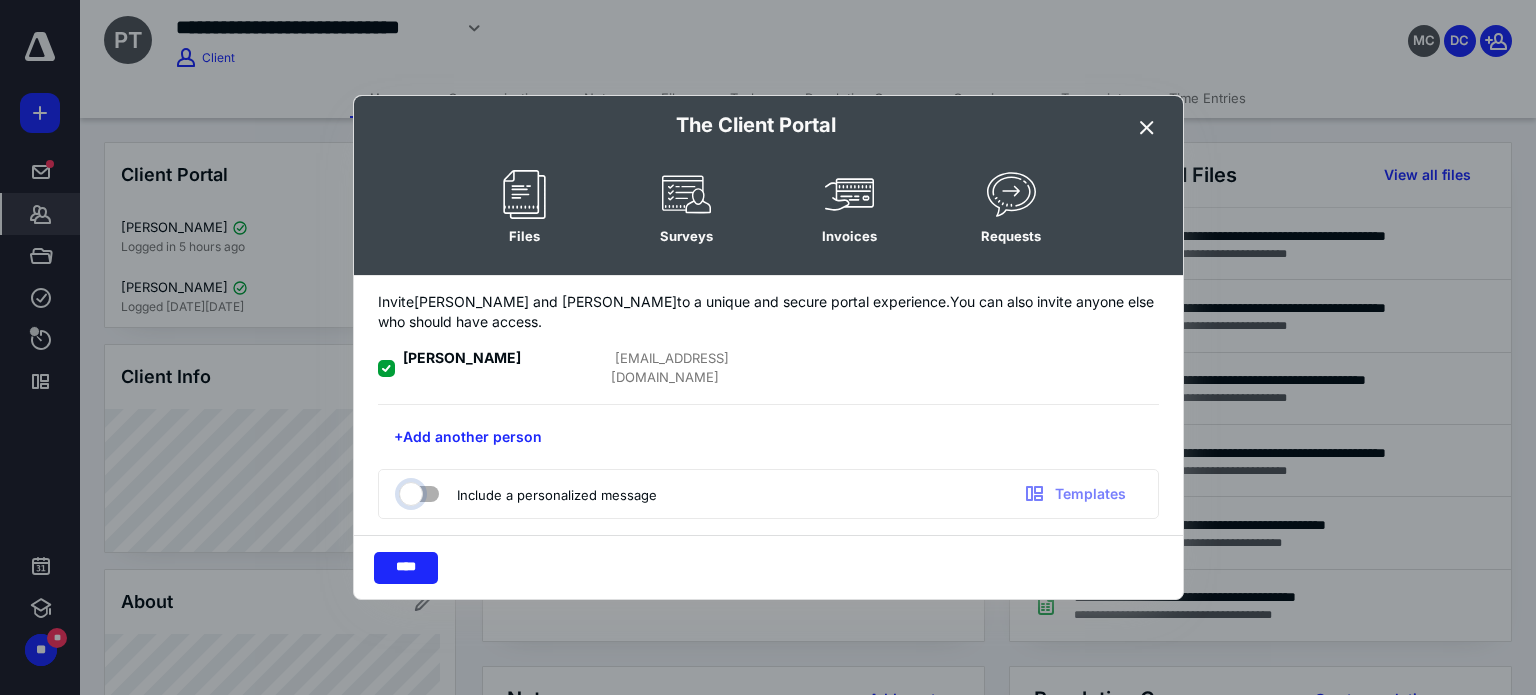 click at bounding box center (409, 491) 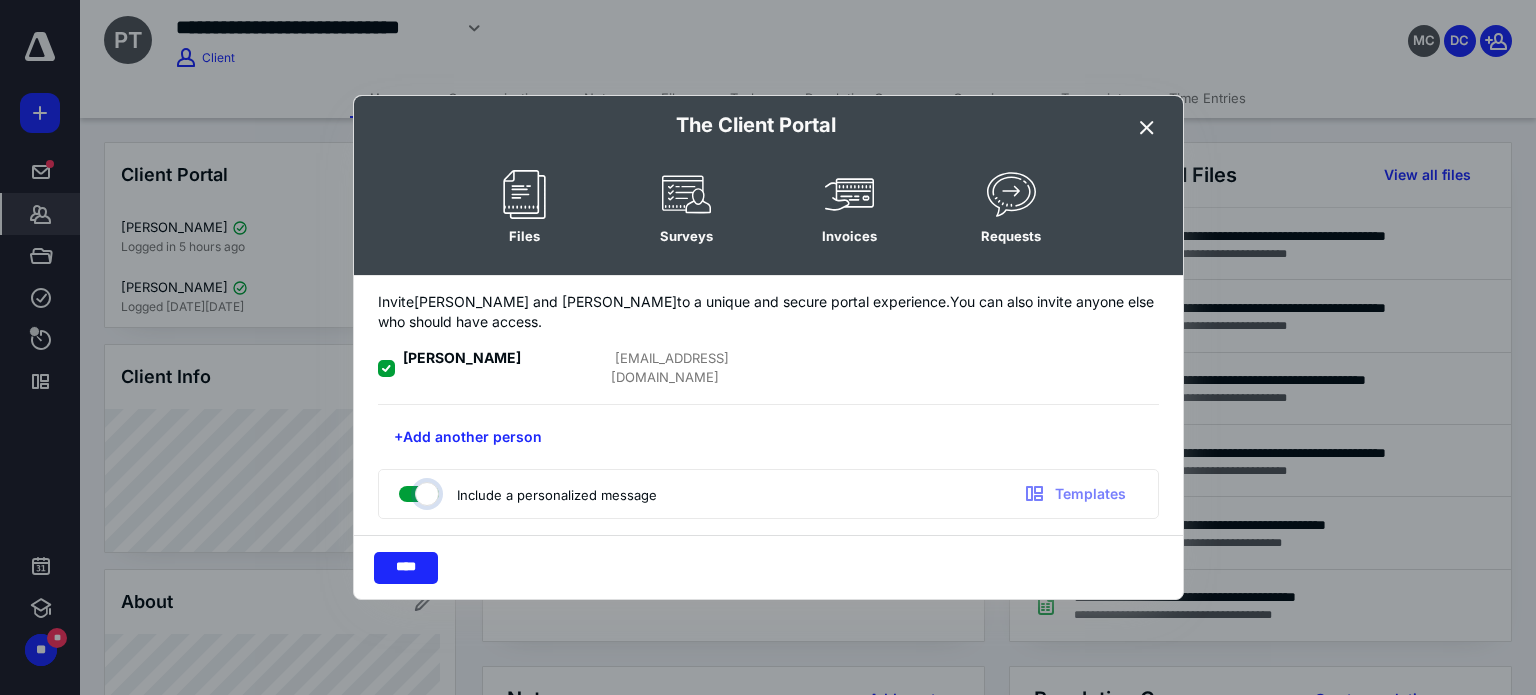 checkbox on "true" 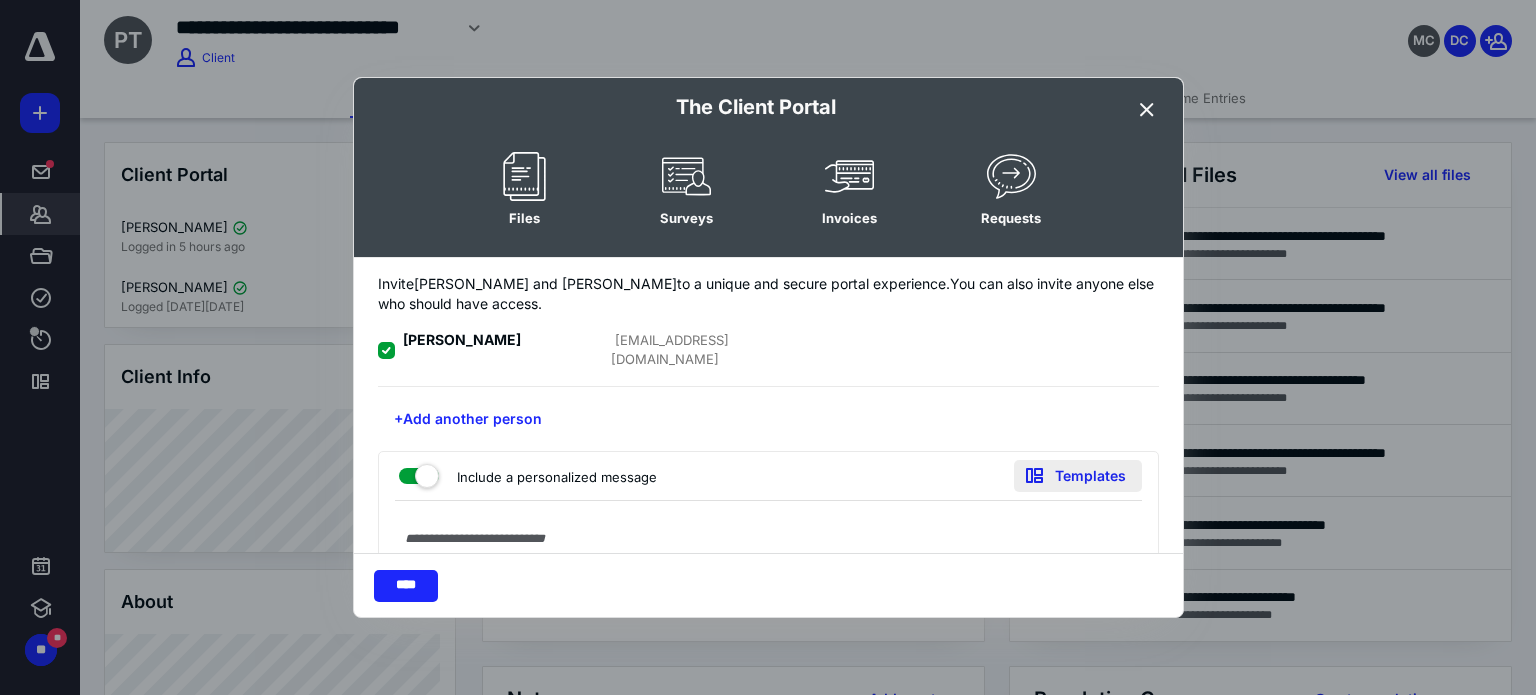 click on "Templates" at bounding box center (1078, 476) 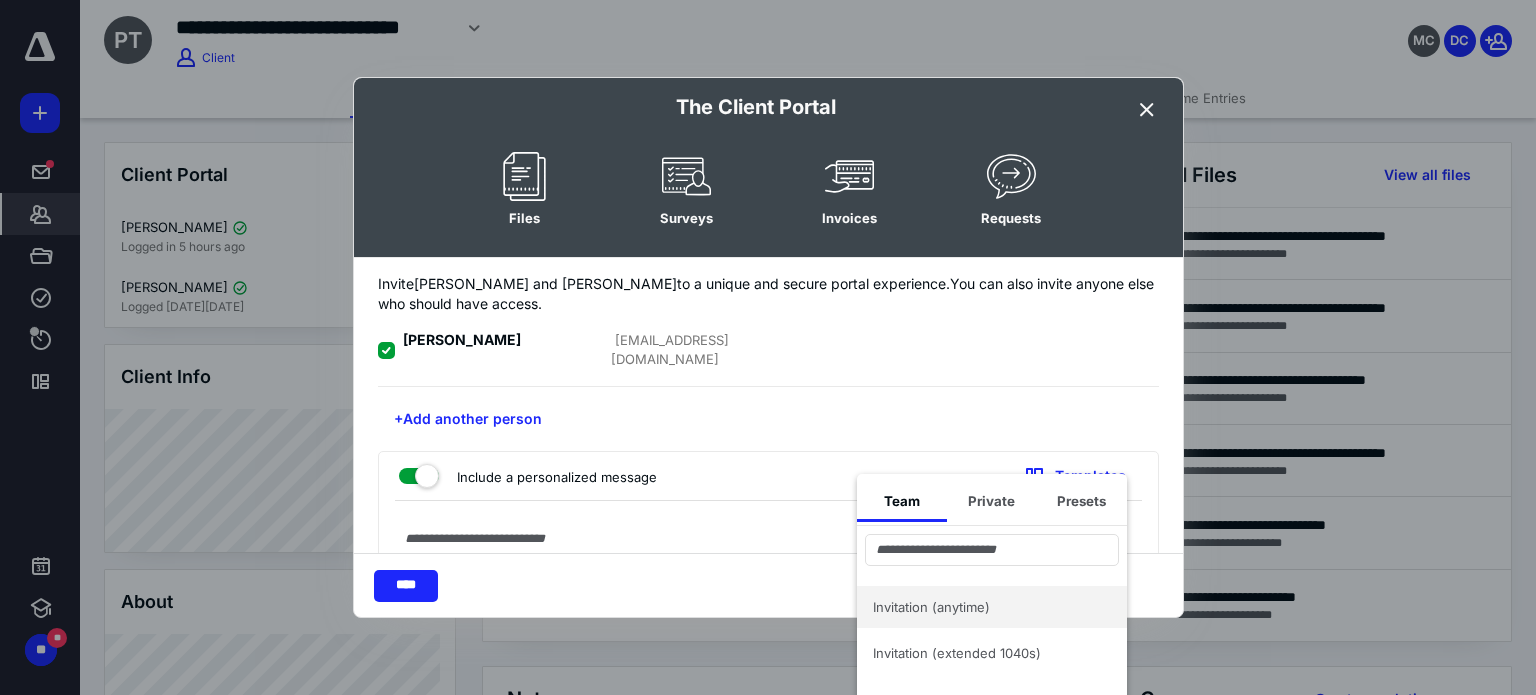 click on "Invitation (anytime)" at bounding box center [980, 607] 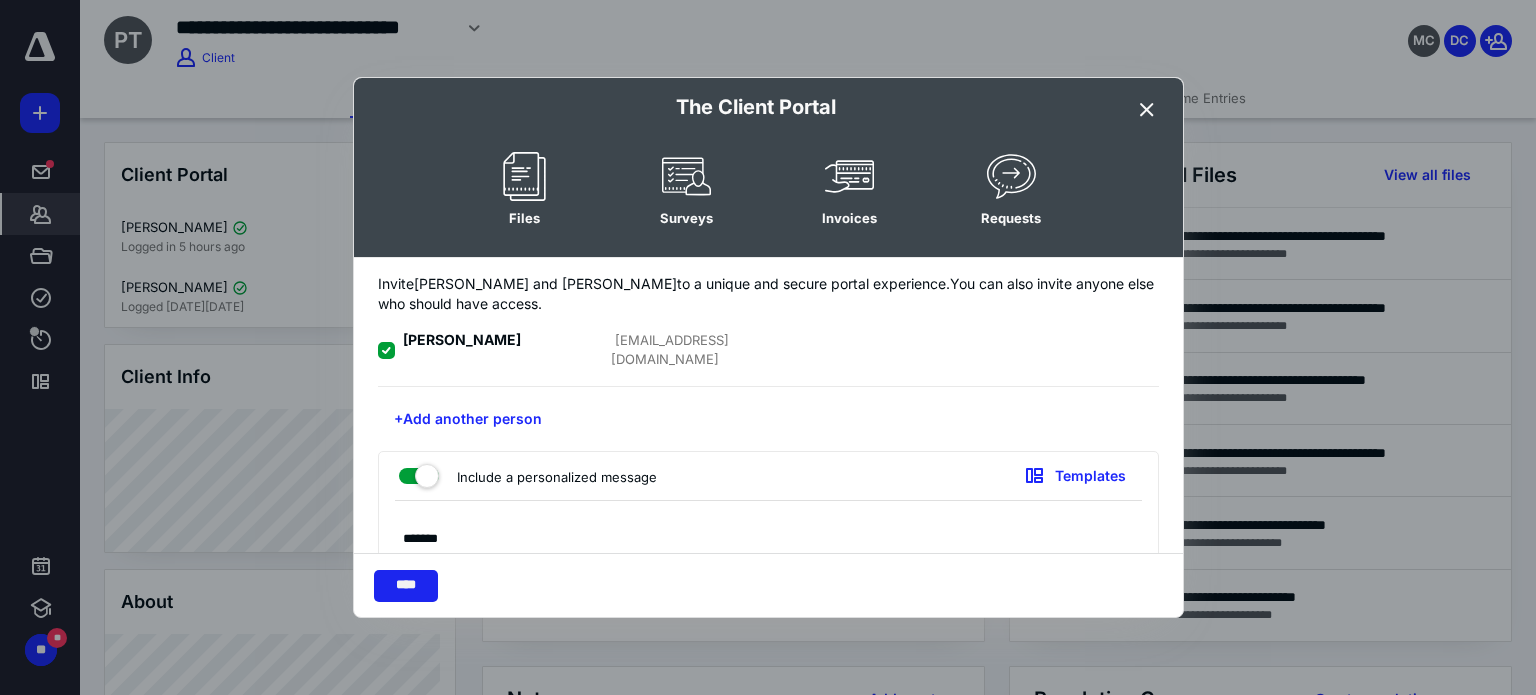 click on "****" at bounding box center (406, 586) 